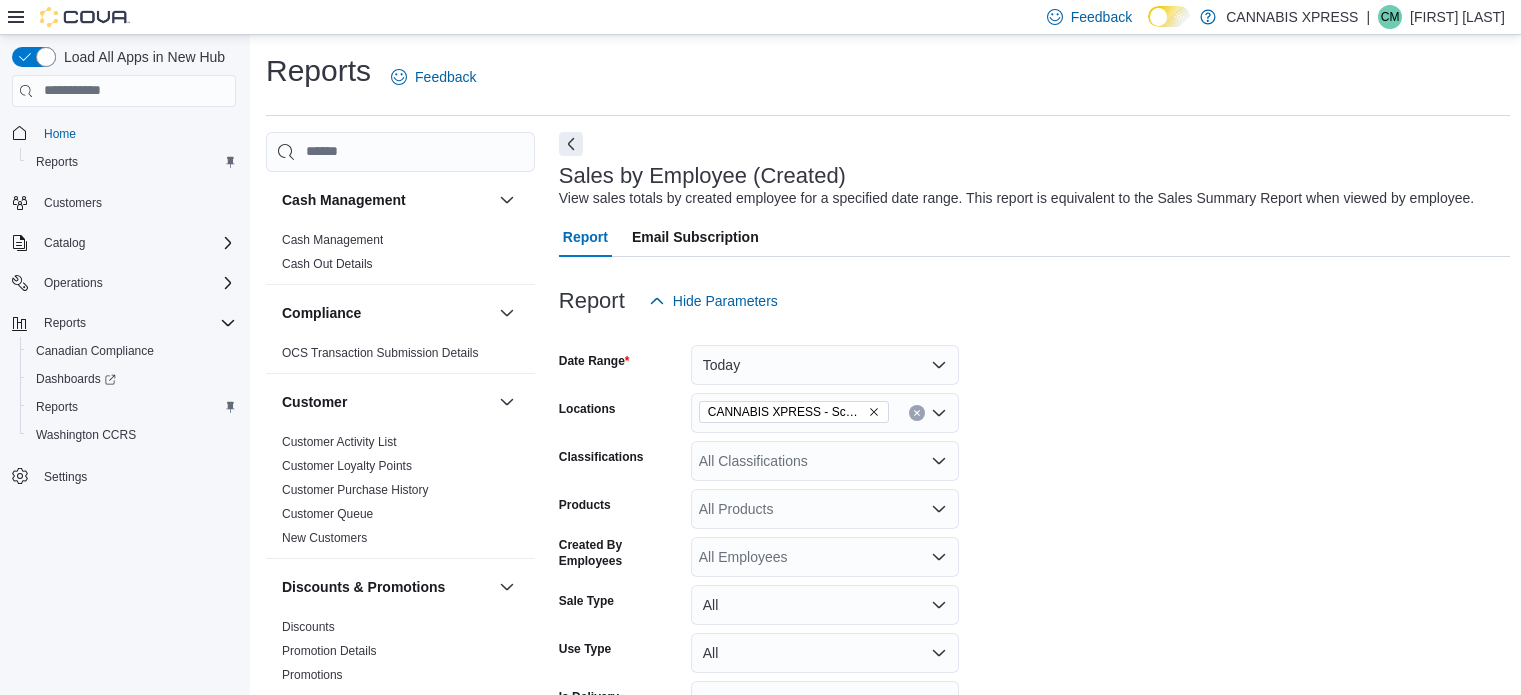 scroll, scrollTop: 0, scrollLeft: 0, axis: both 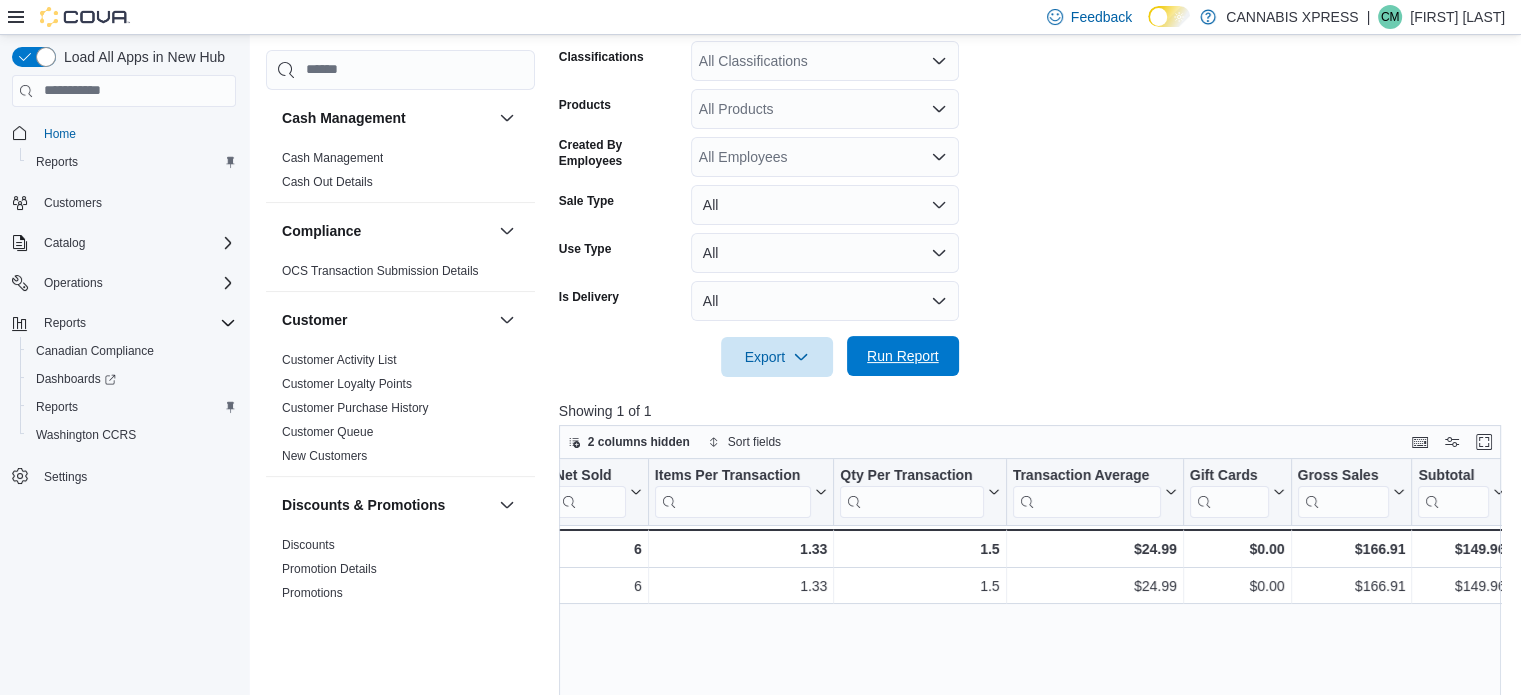 click on "Run Report" at bounding box center (903, 356) 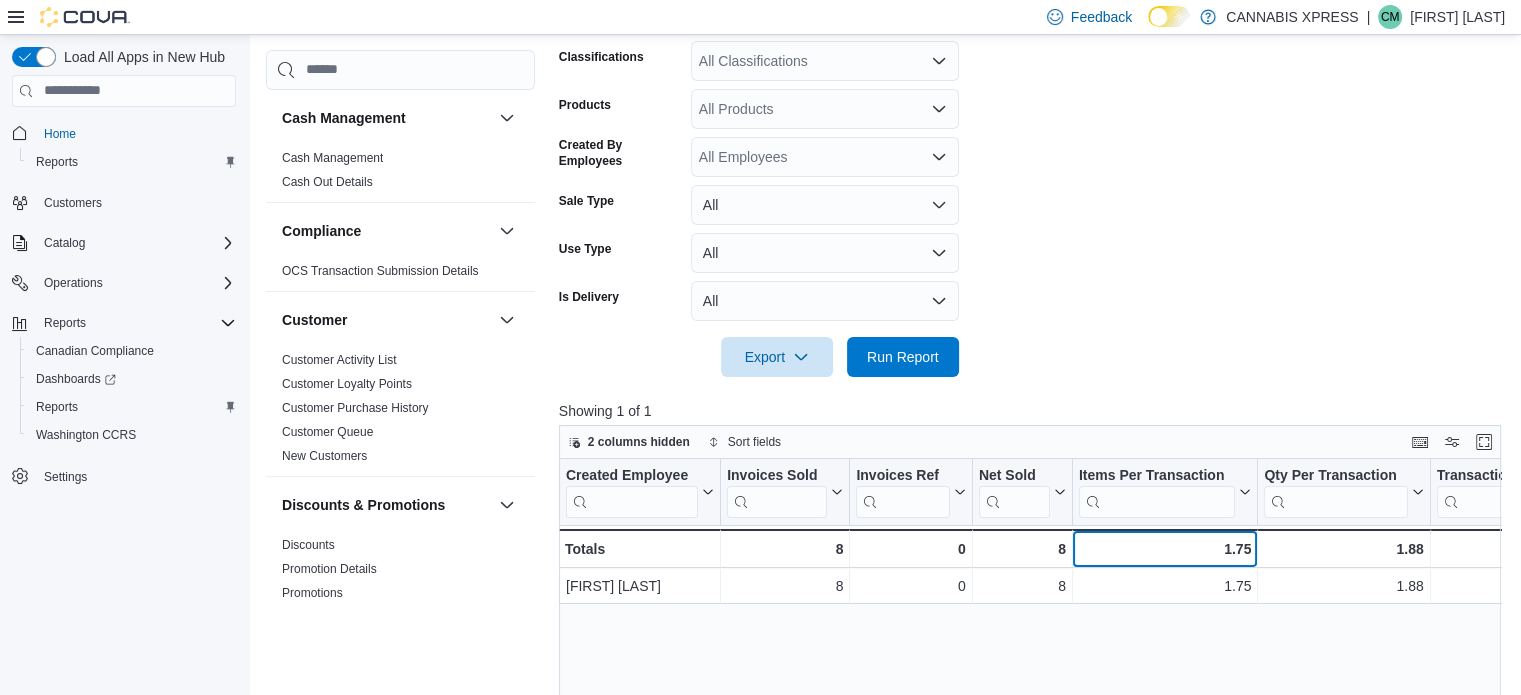 click on "1.75" at bounding box center (1165, 549) 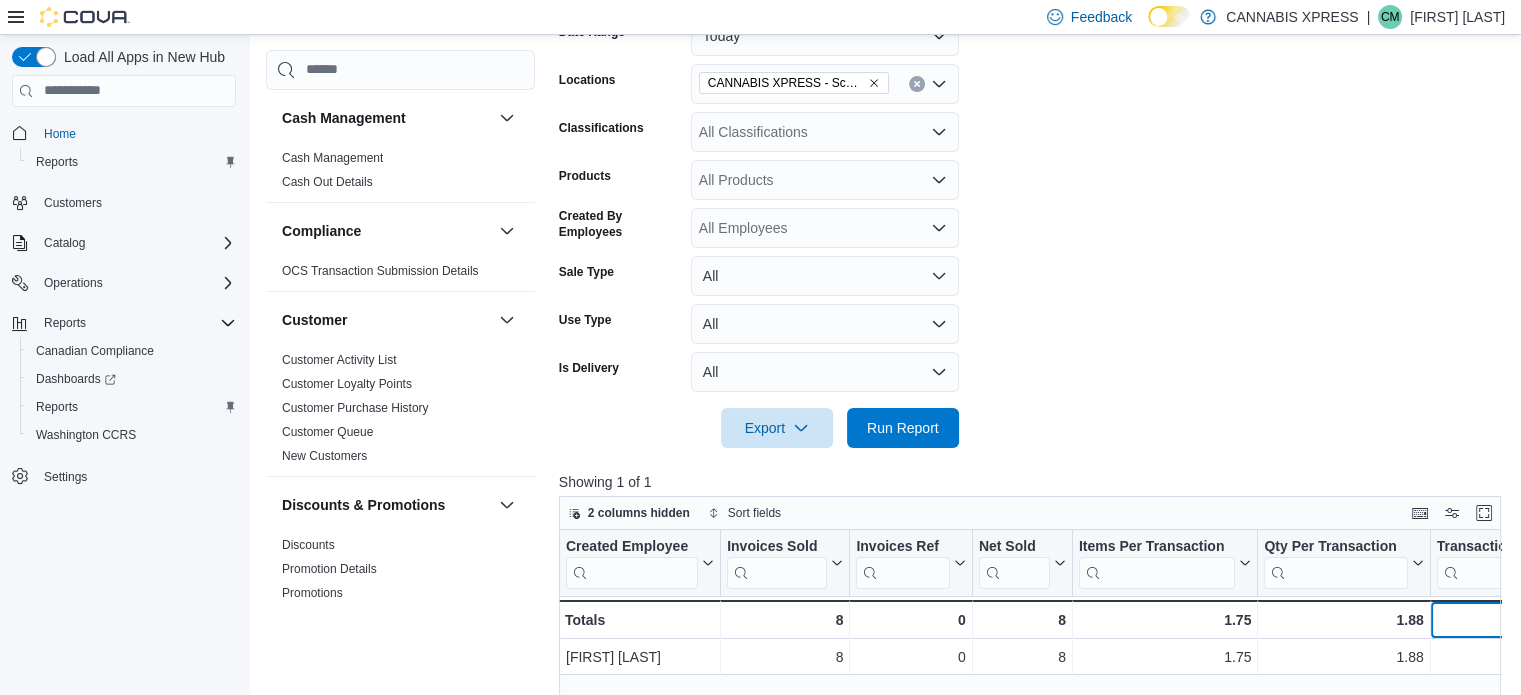 scroll, scrollTop: 300, scrollLeft: 0, axis: vertical 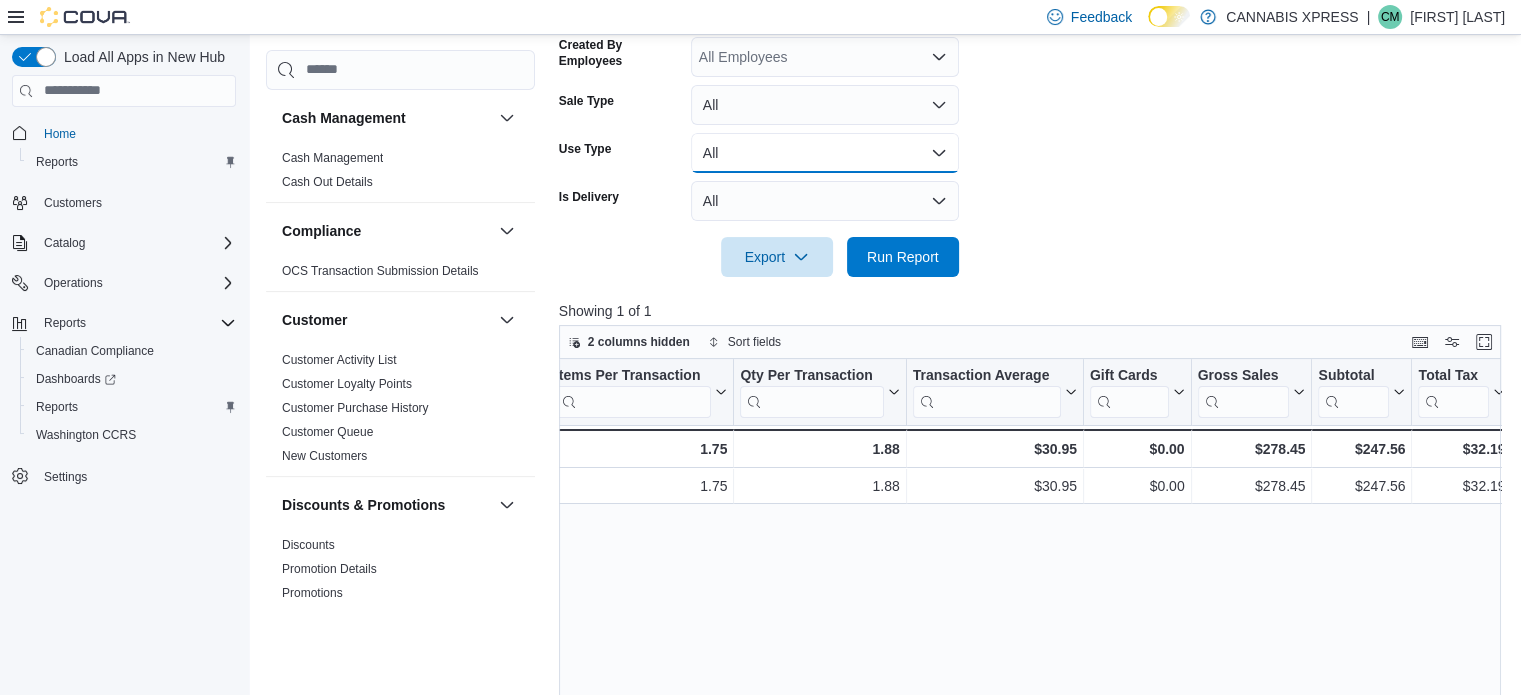 drag, startPoint x: 912, startPoint y: 166, endPoint x: 899, endPoint y: 187, distance: 24.698177 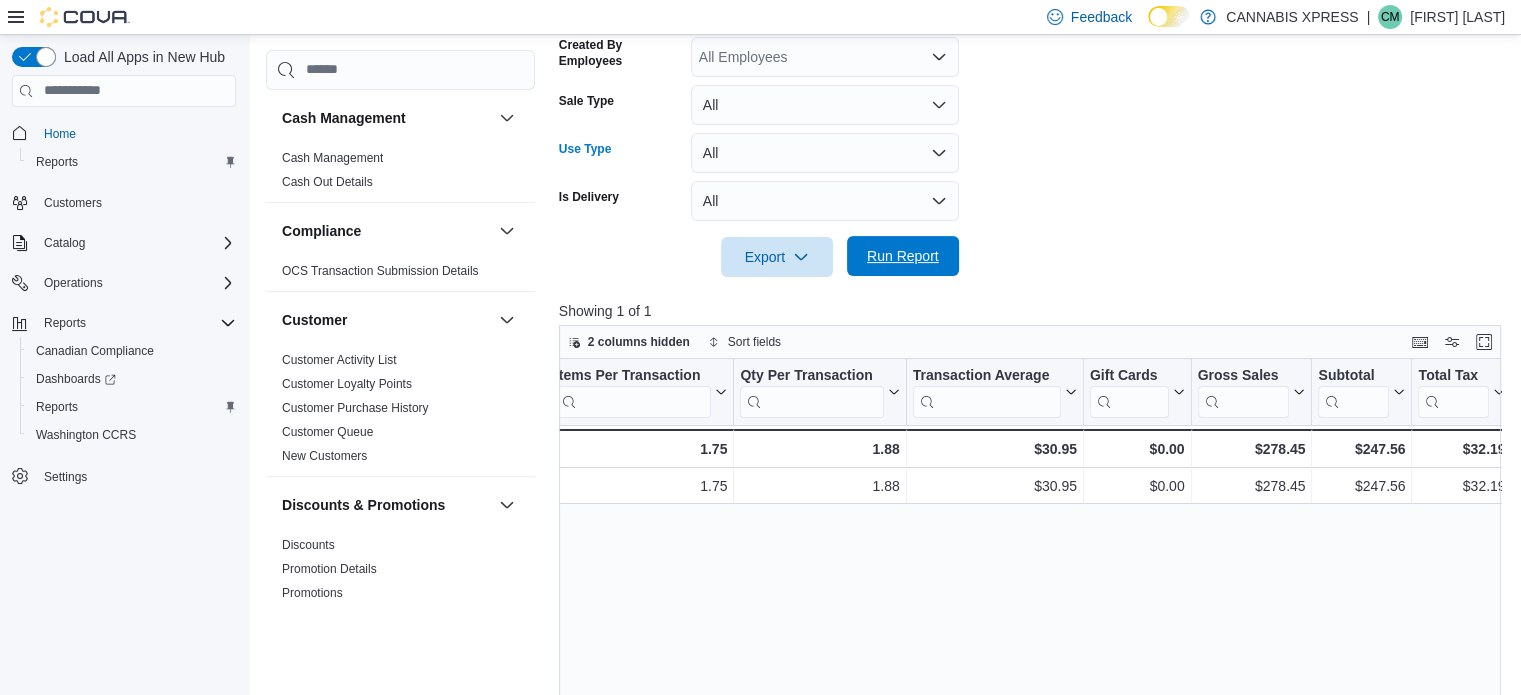 click on "Run Report" at bounding box center (903, 256) 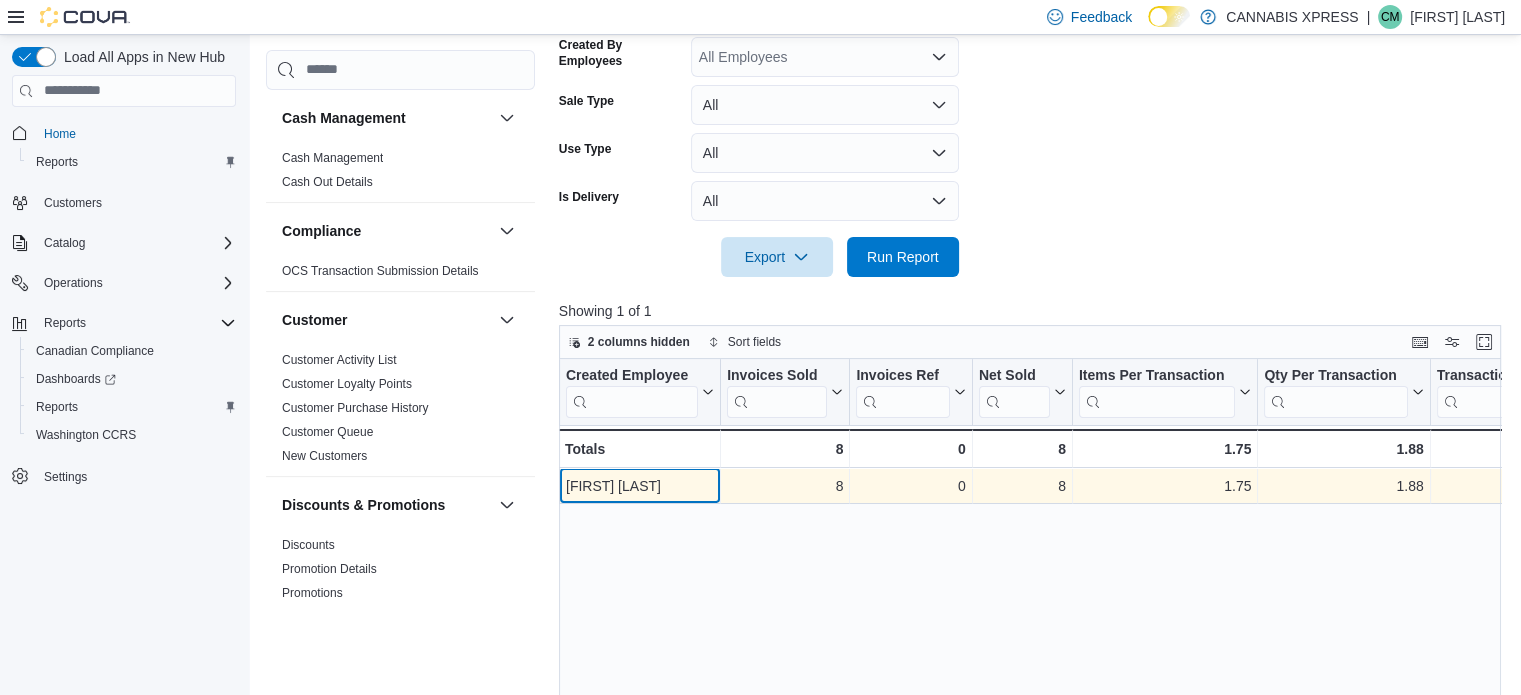 click on "[FIRST] [LAST]" at bounding box center (640, 486) 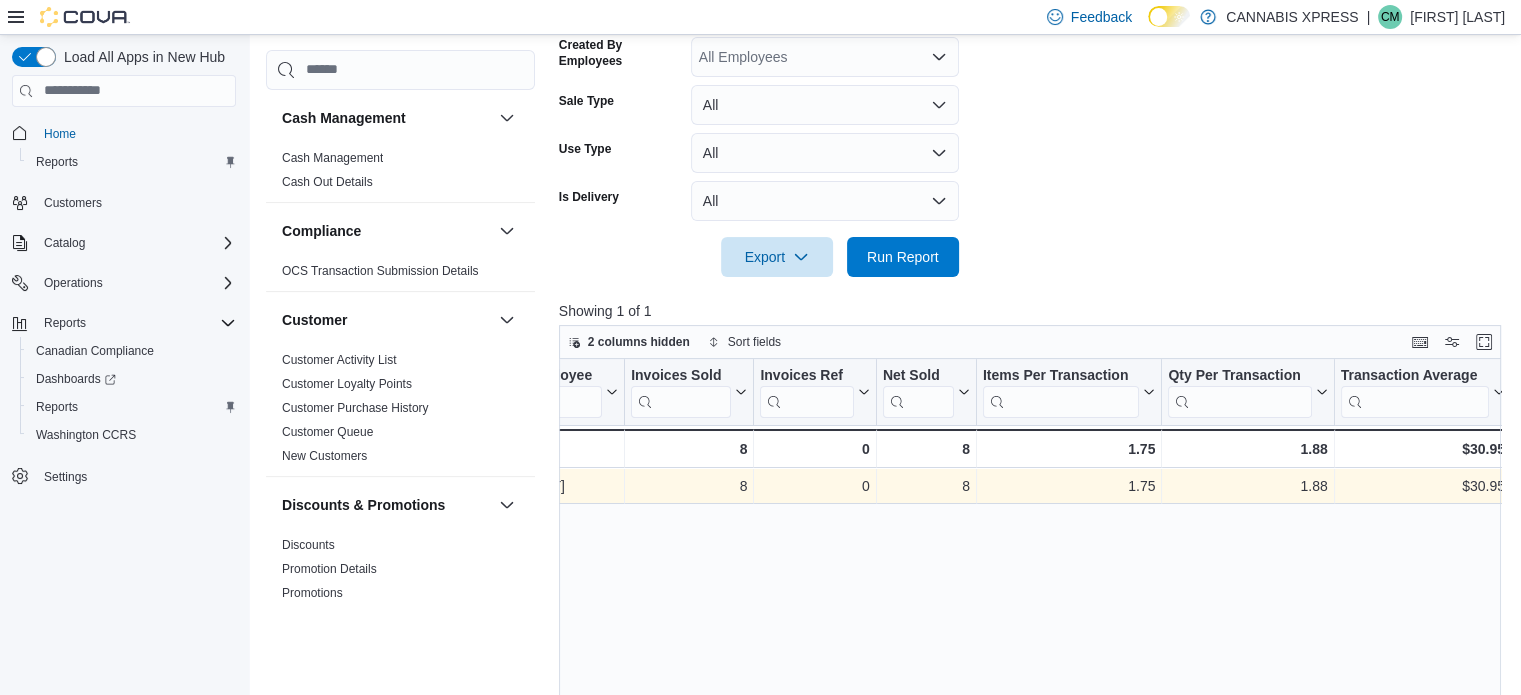scroll, scrollTop: 0, scrollLeft: 204, axis: horizontal 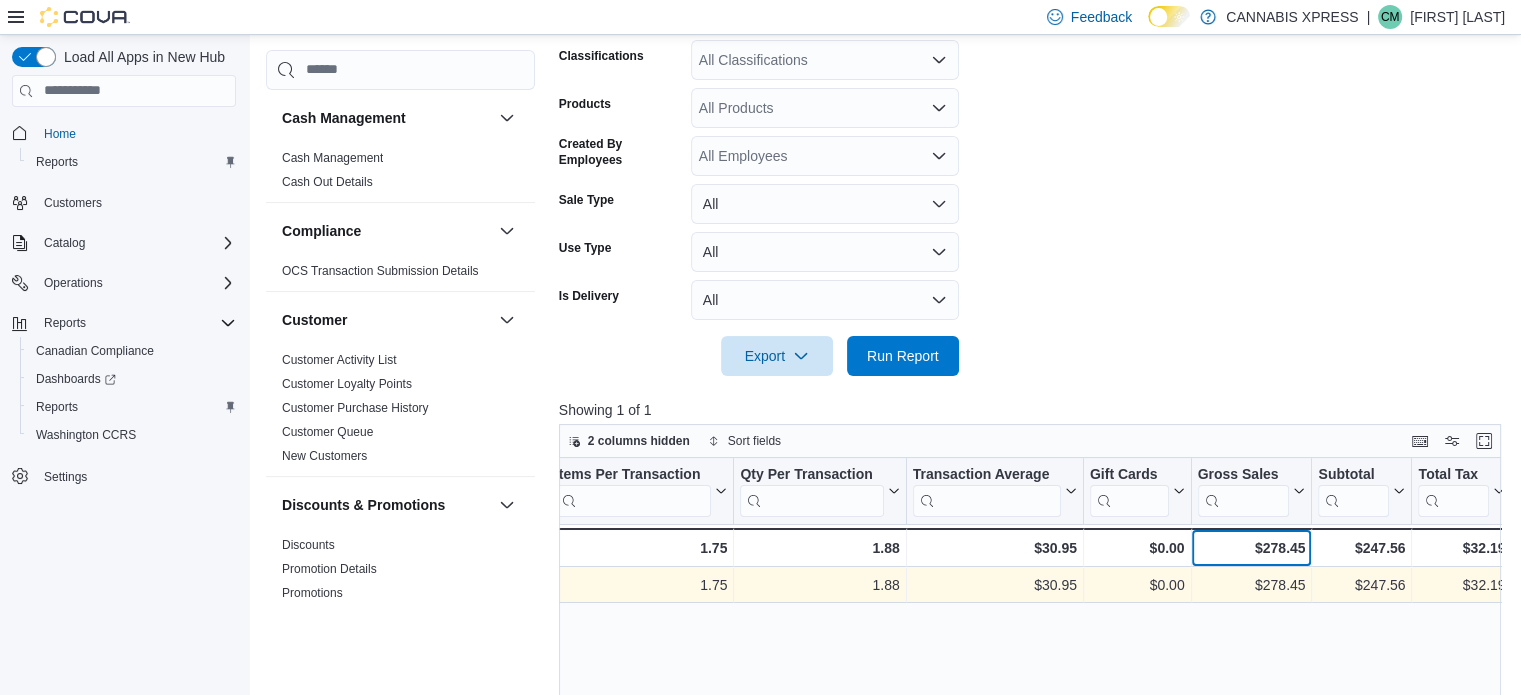 click on "$278.45" at bounding box center [1251, 548] 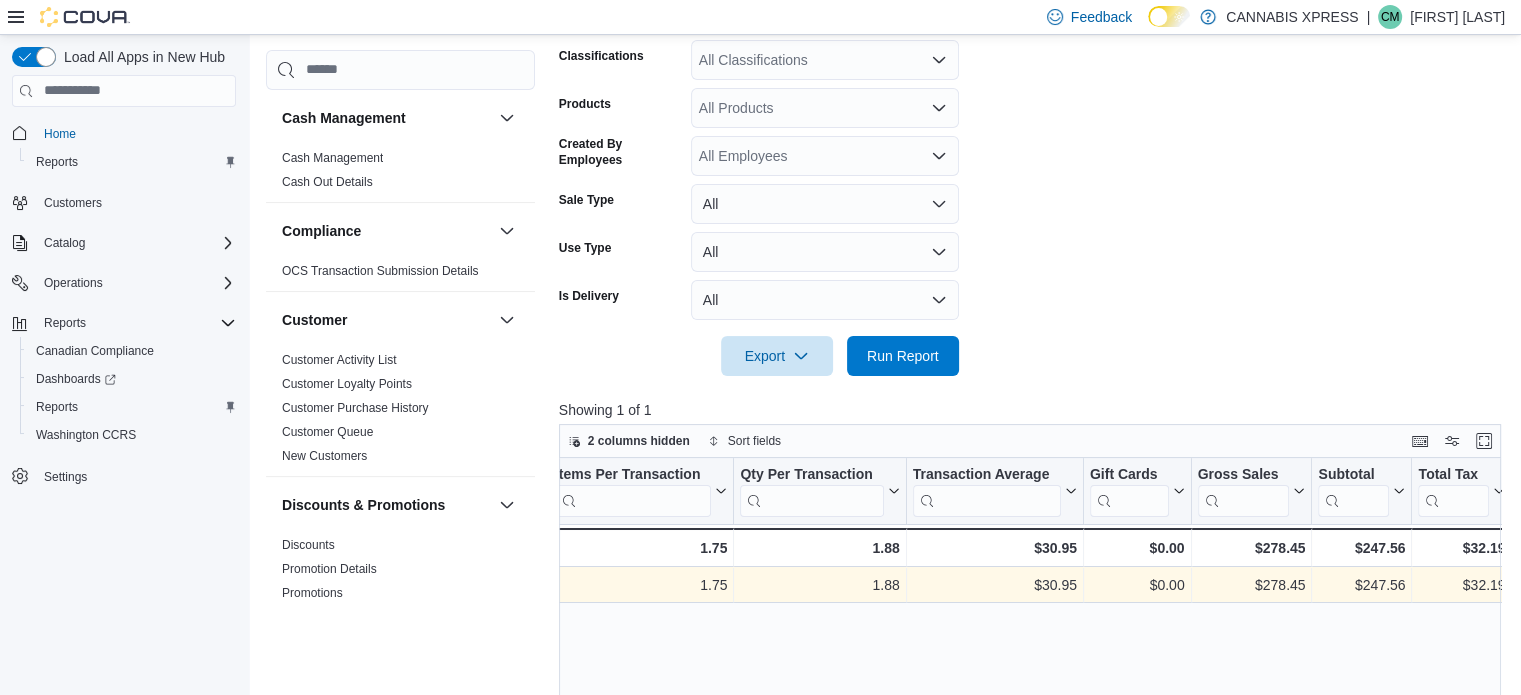scroll, scrollTop: 0, scrollLeft: 0, axis: both 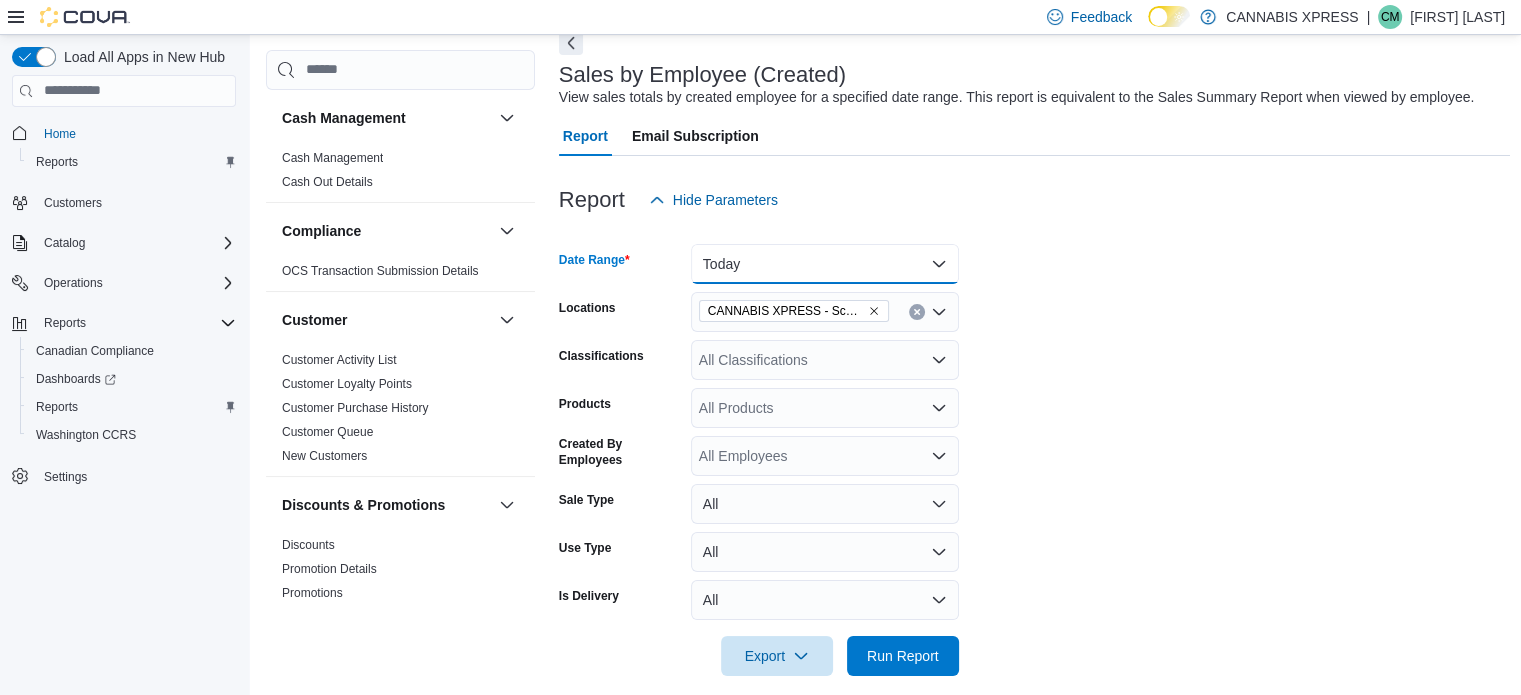 click on "Today" at bounding box center [825, 264] 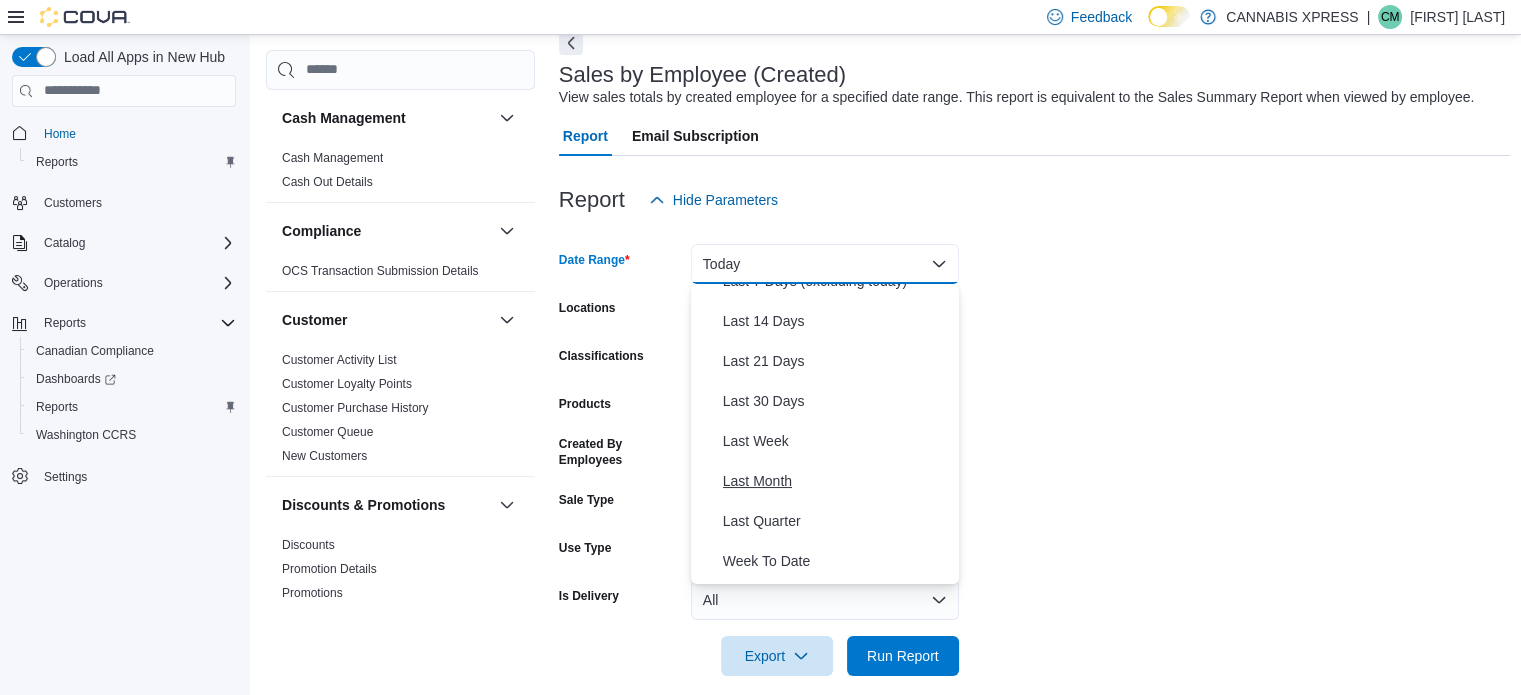 scroll, scrollTop: 200, scrollLeft: 0, axis: vertical 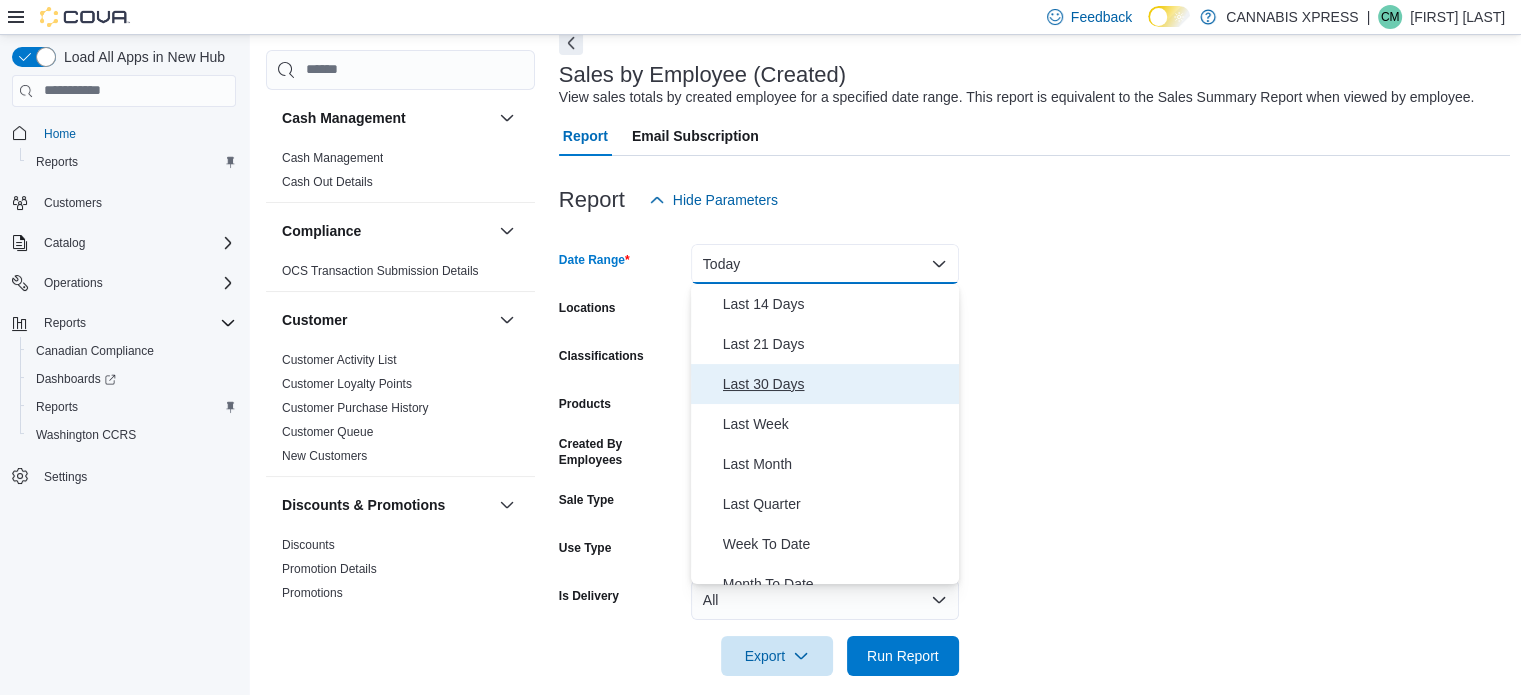 click on "Last 30 Days" at bounding box center [837, 384] 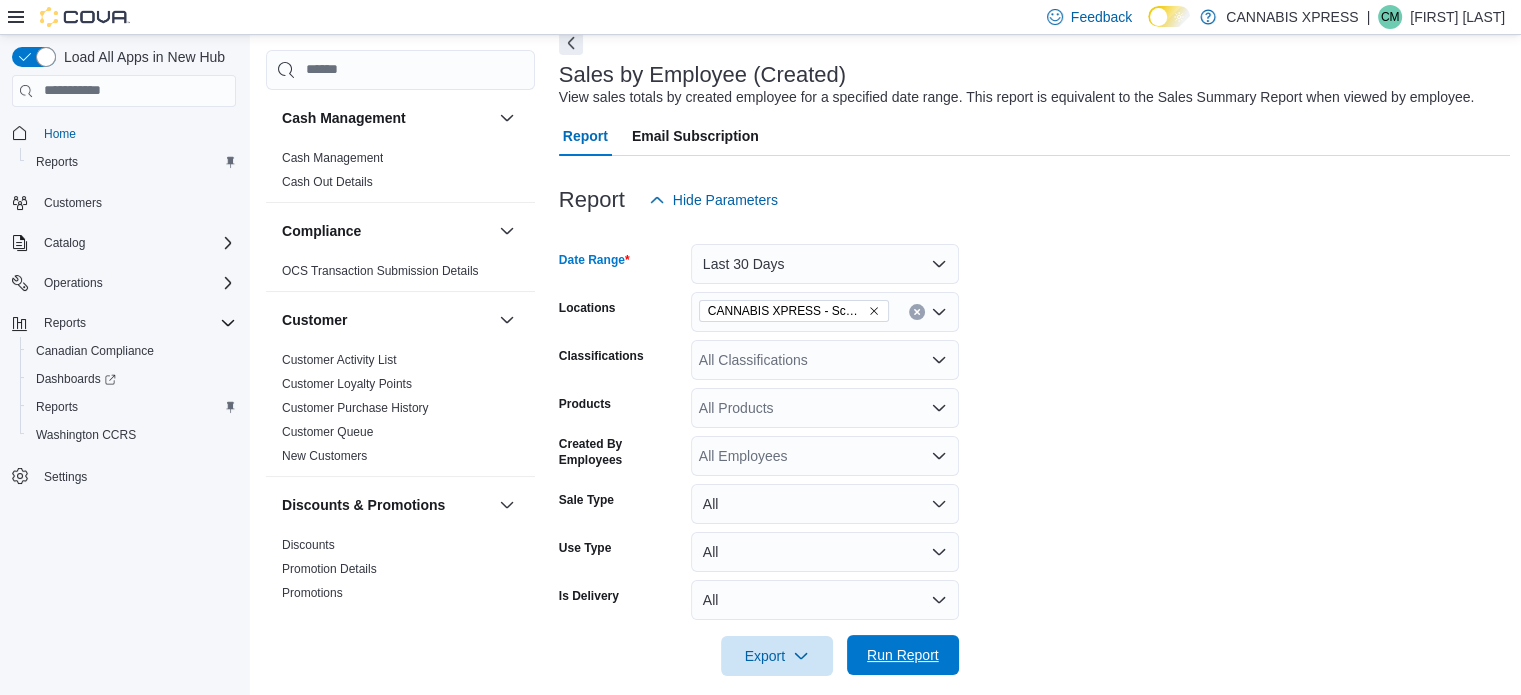 click on "Run Report" at bounding box center (903, 655) 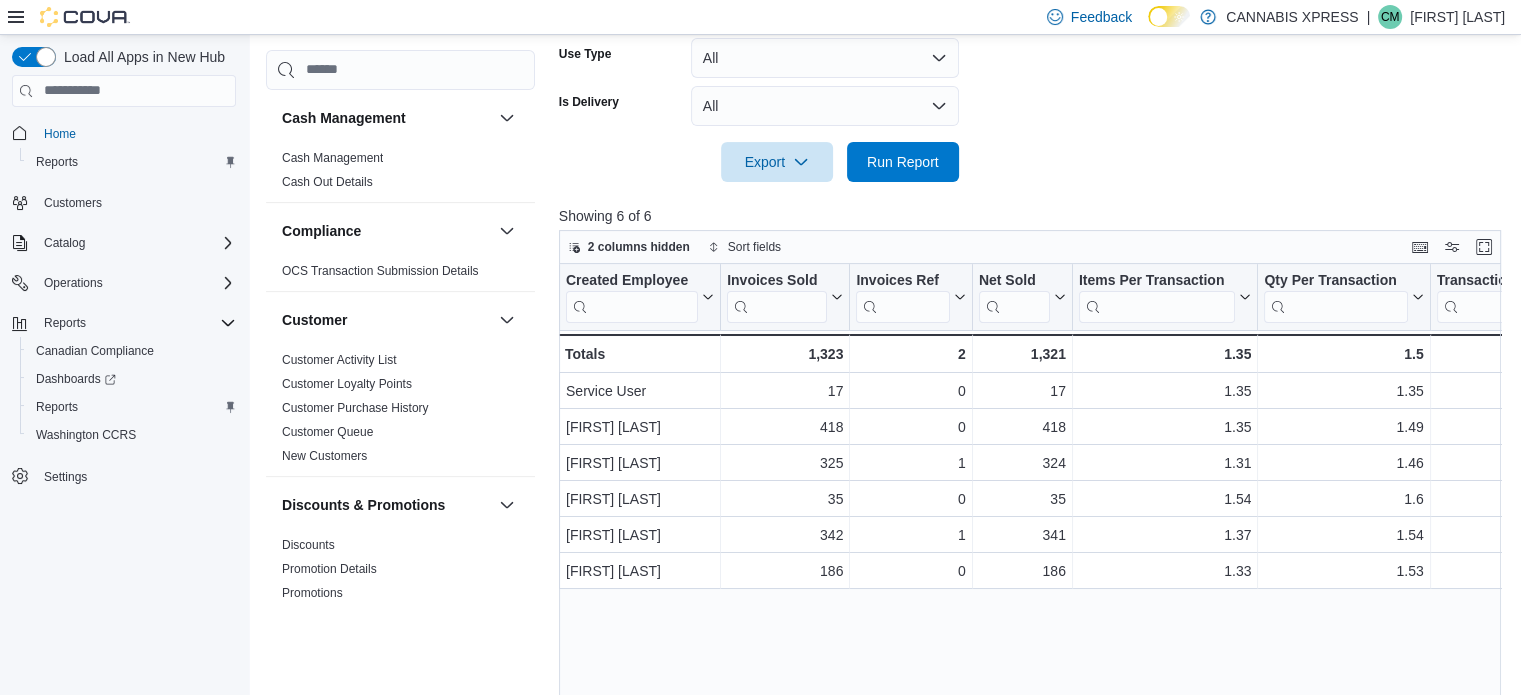 scroll, scrollTop: 601, scrollLeft: 0, axis: vertical 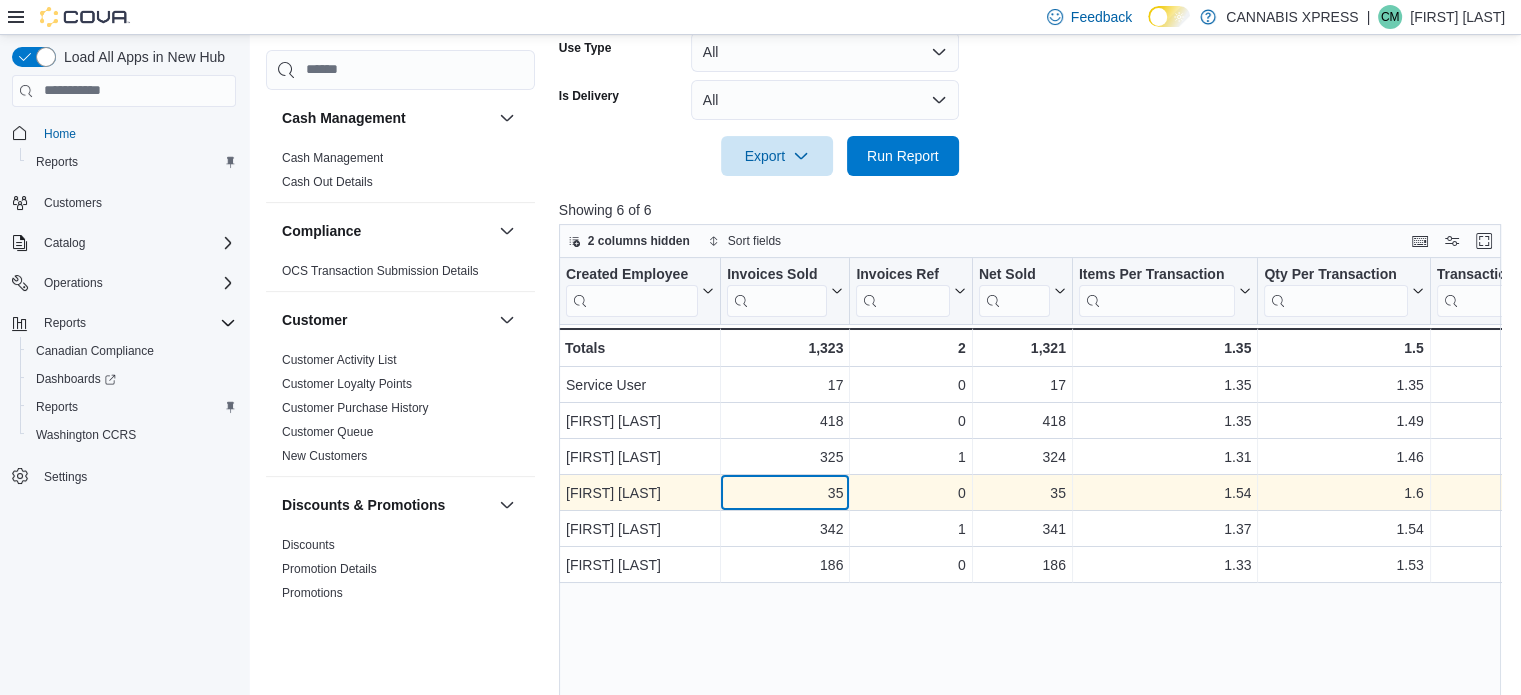 click on "35" at bounding box center [785, 493] 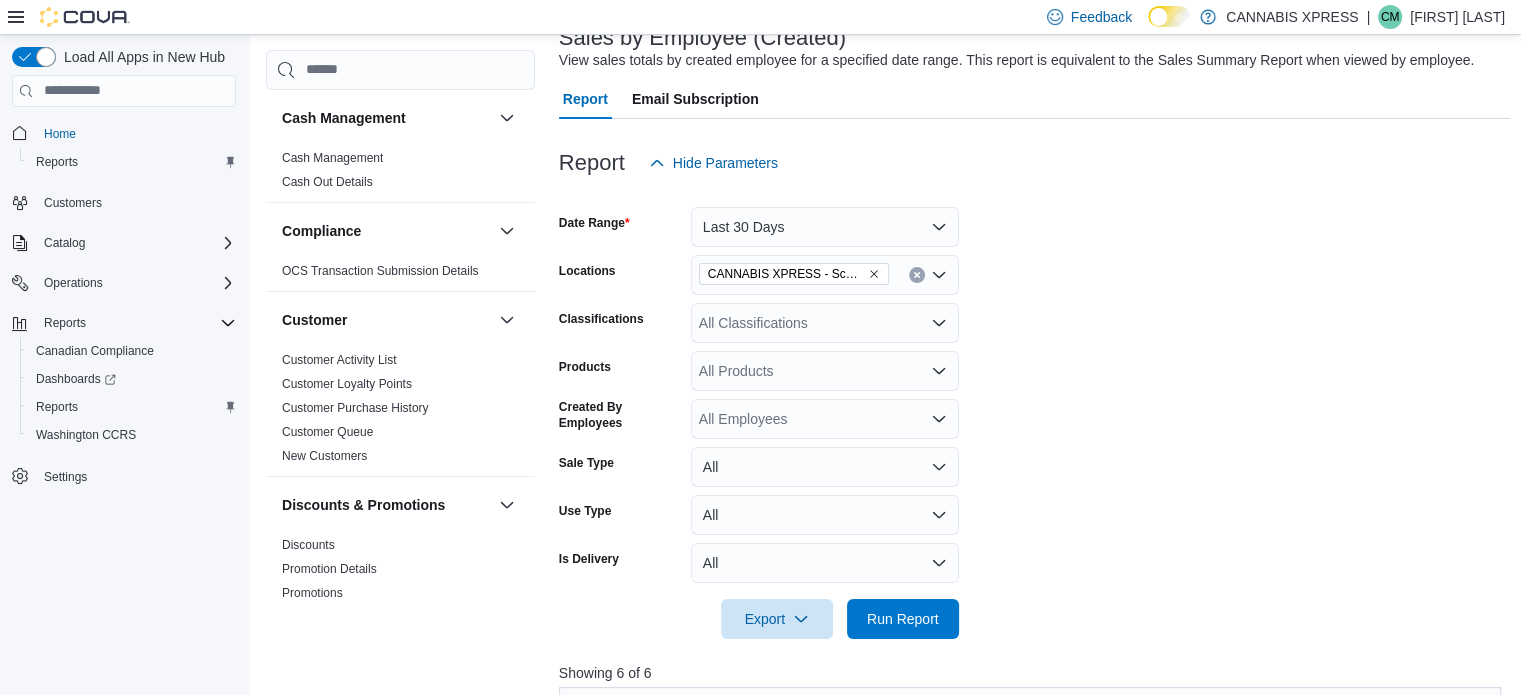 scroll, scrollTop: 201, scrollLeft: 0, axis: vertical 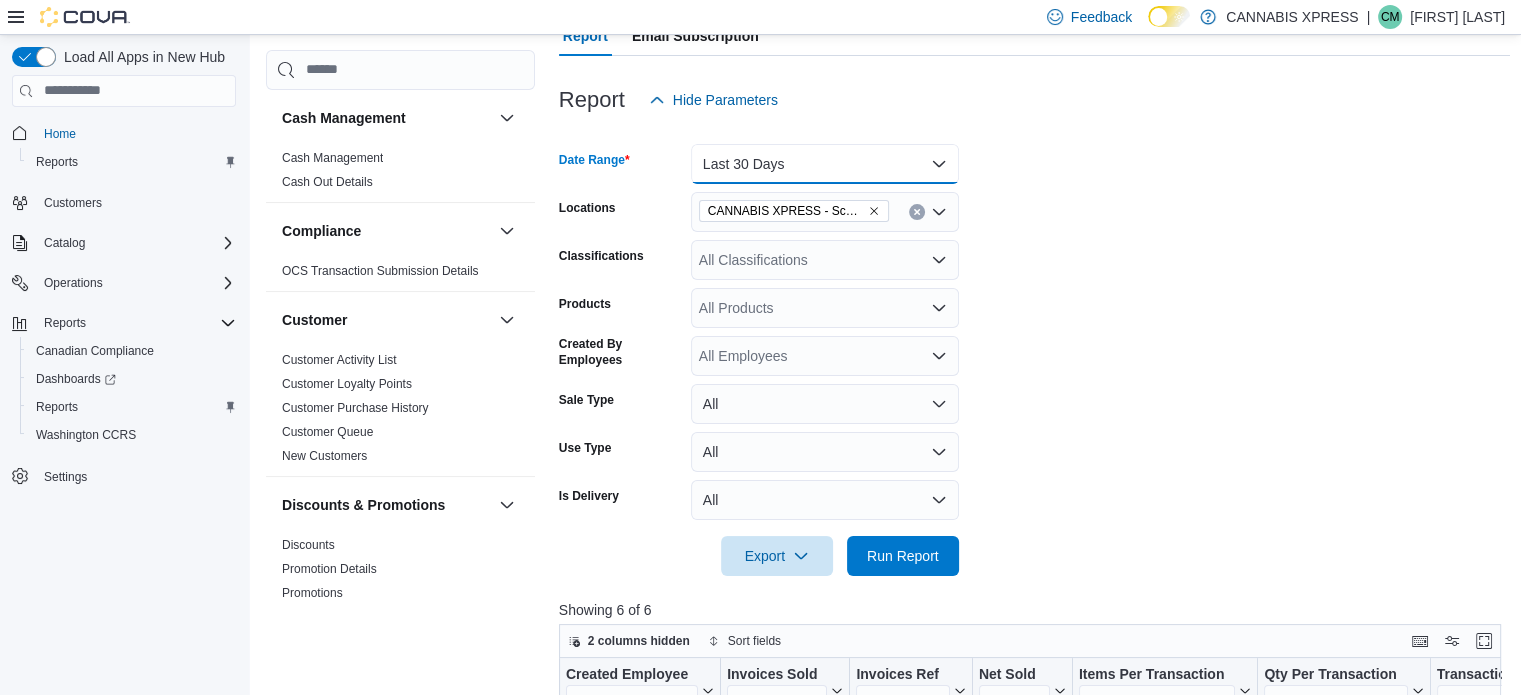 click on "Last 30 Days" at bounding box center [825, 164] 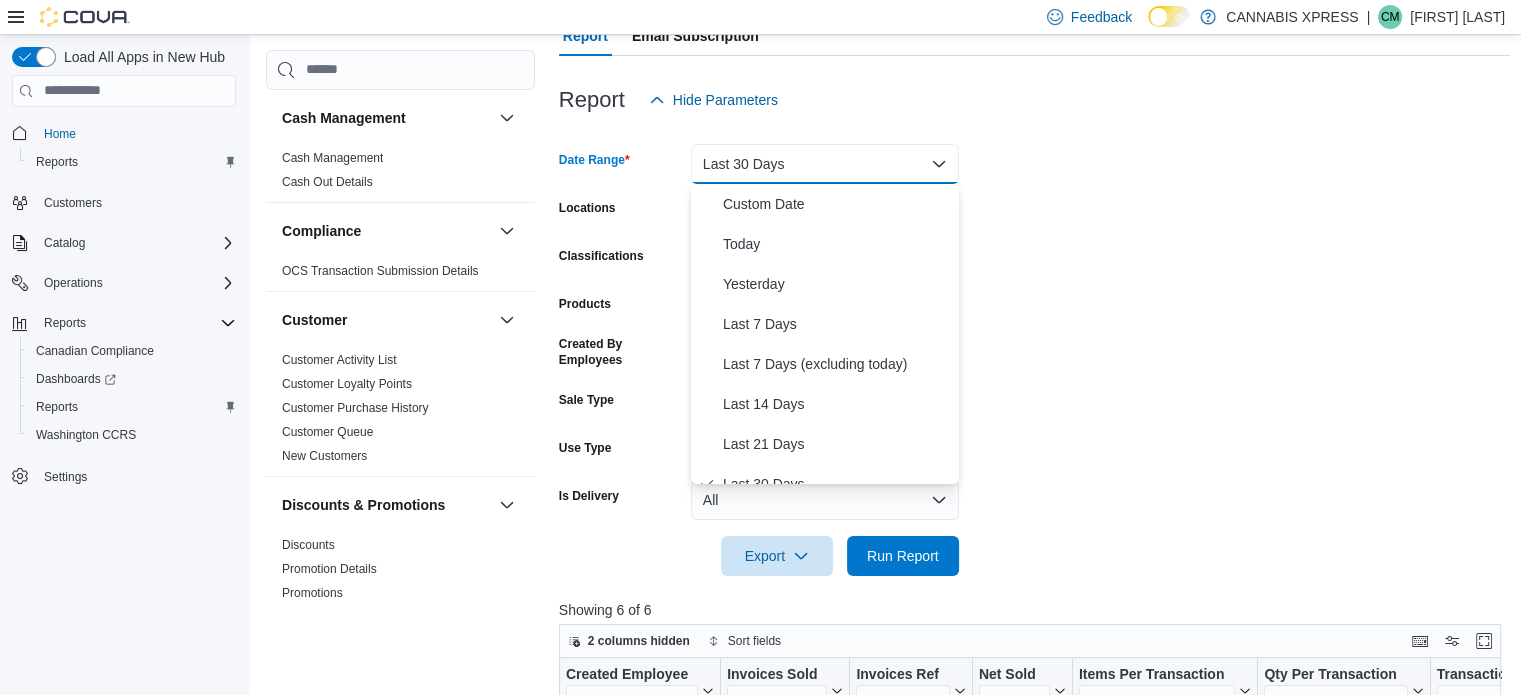 scroll, scrollTop: 20, scrollLeft: 0, axis: vertical 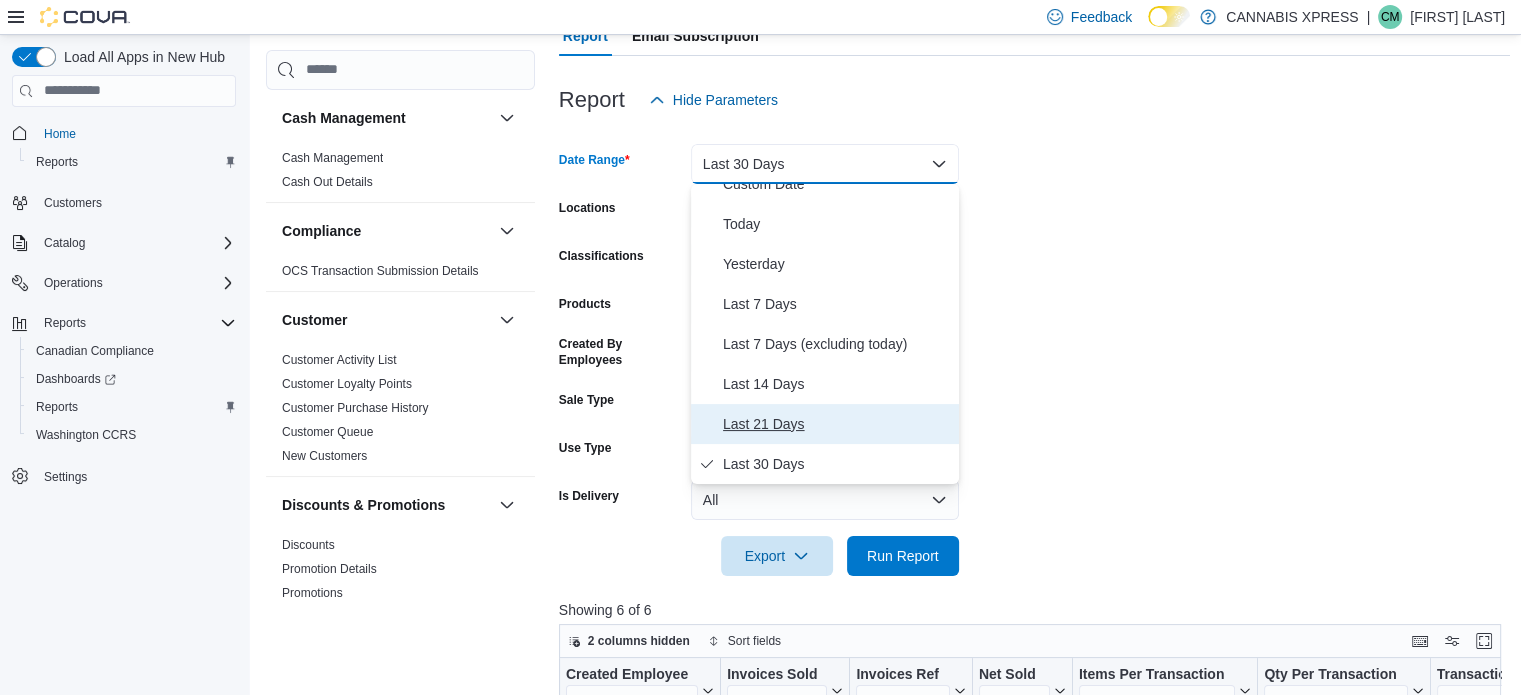 click on "Last 21 Days" at bounding box center [837, 424] 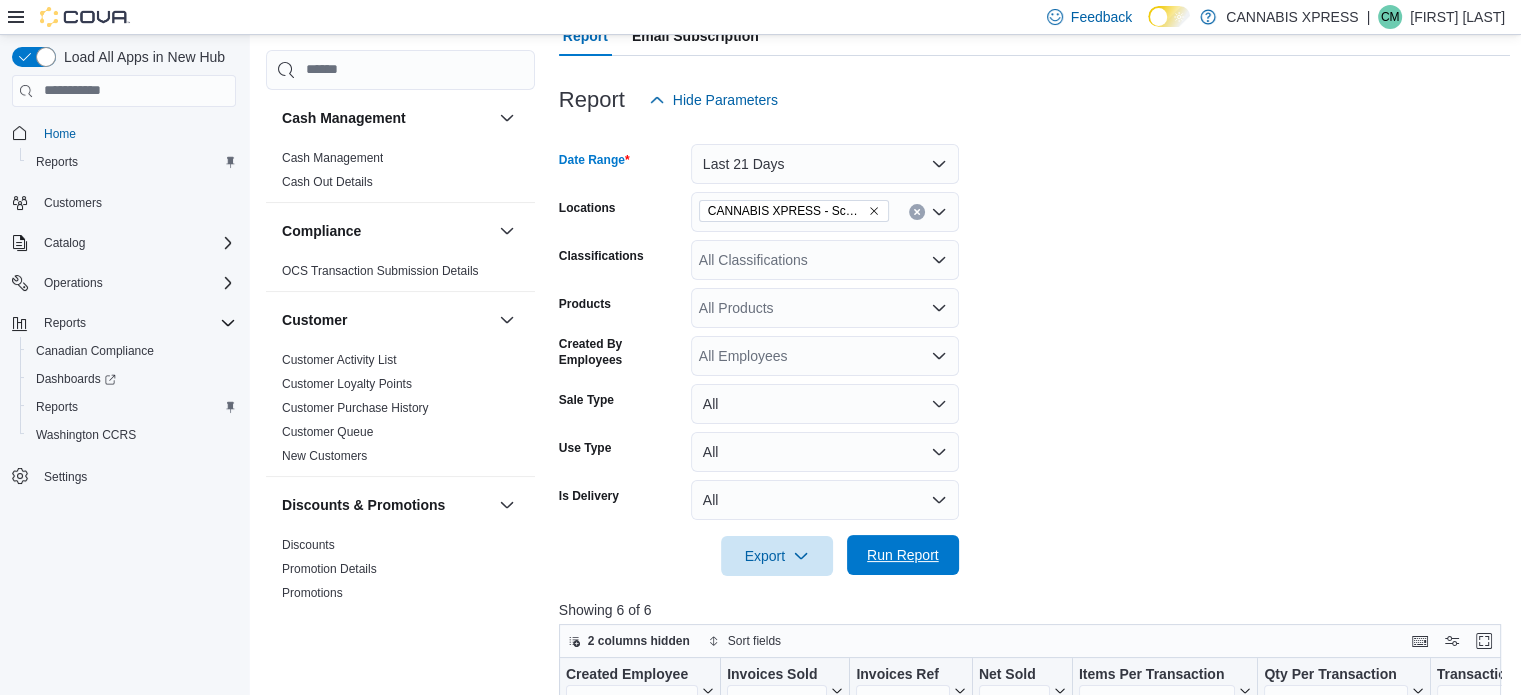click on "Run Report" at bounding box center [903, 555] 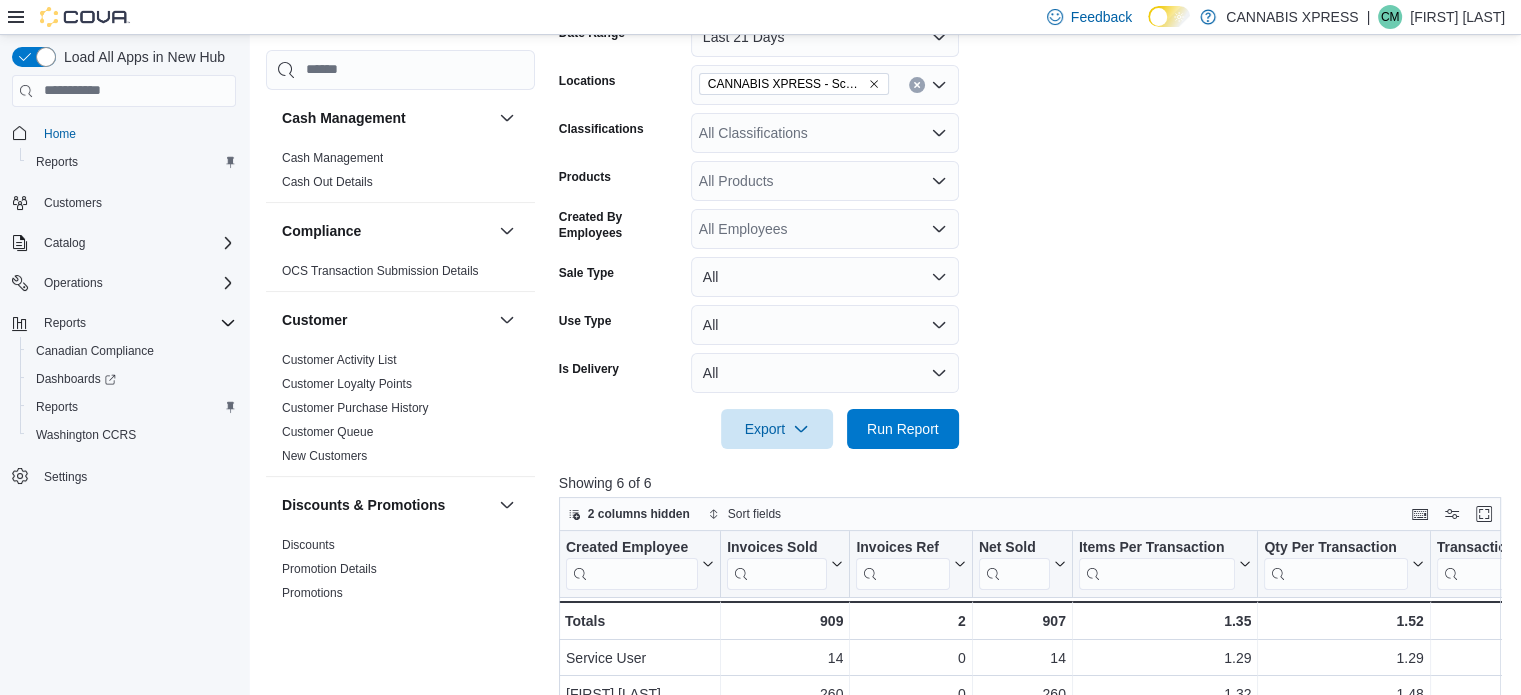 scroll, scrollTop: 201, scrollLeft: 0, axis: vertical 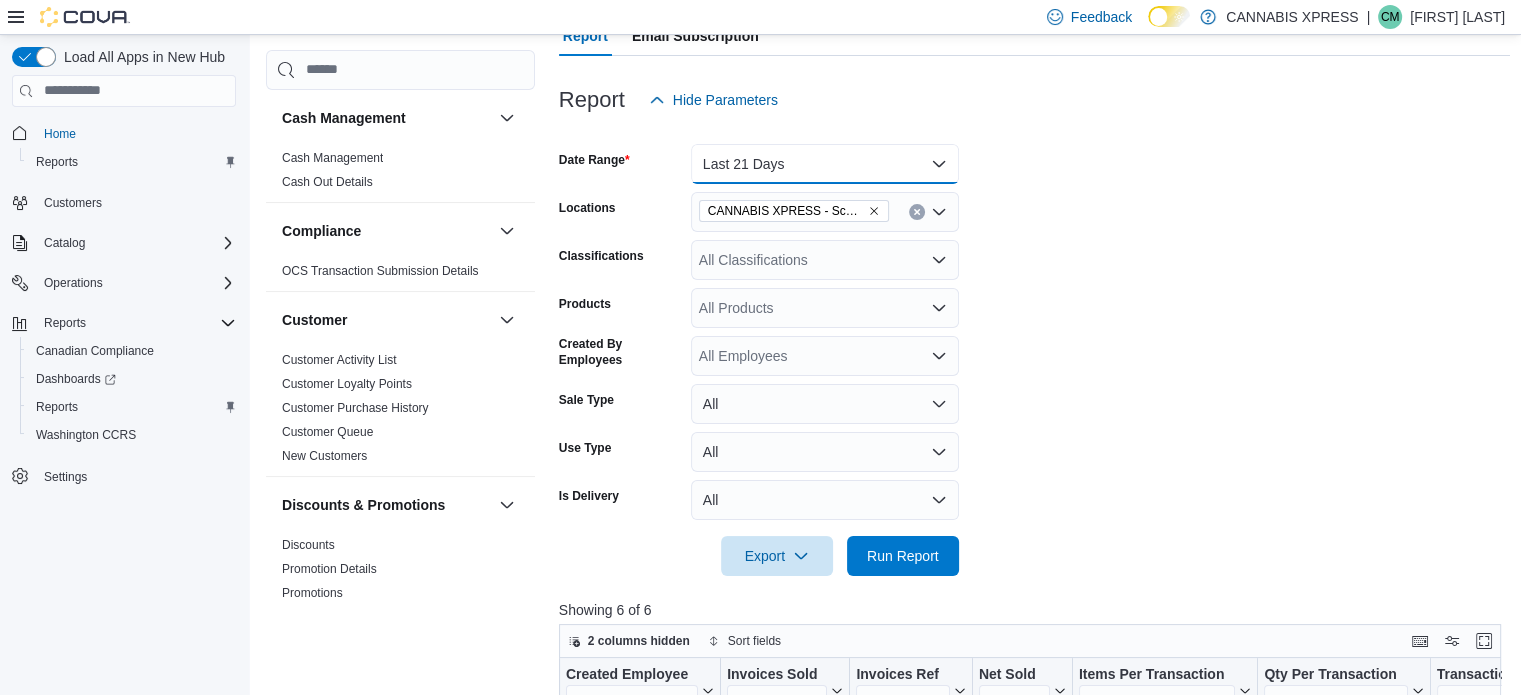 click on "Last 21 Days" at bounding box center (825, 164) 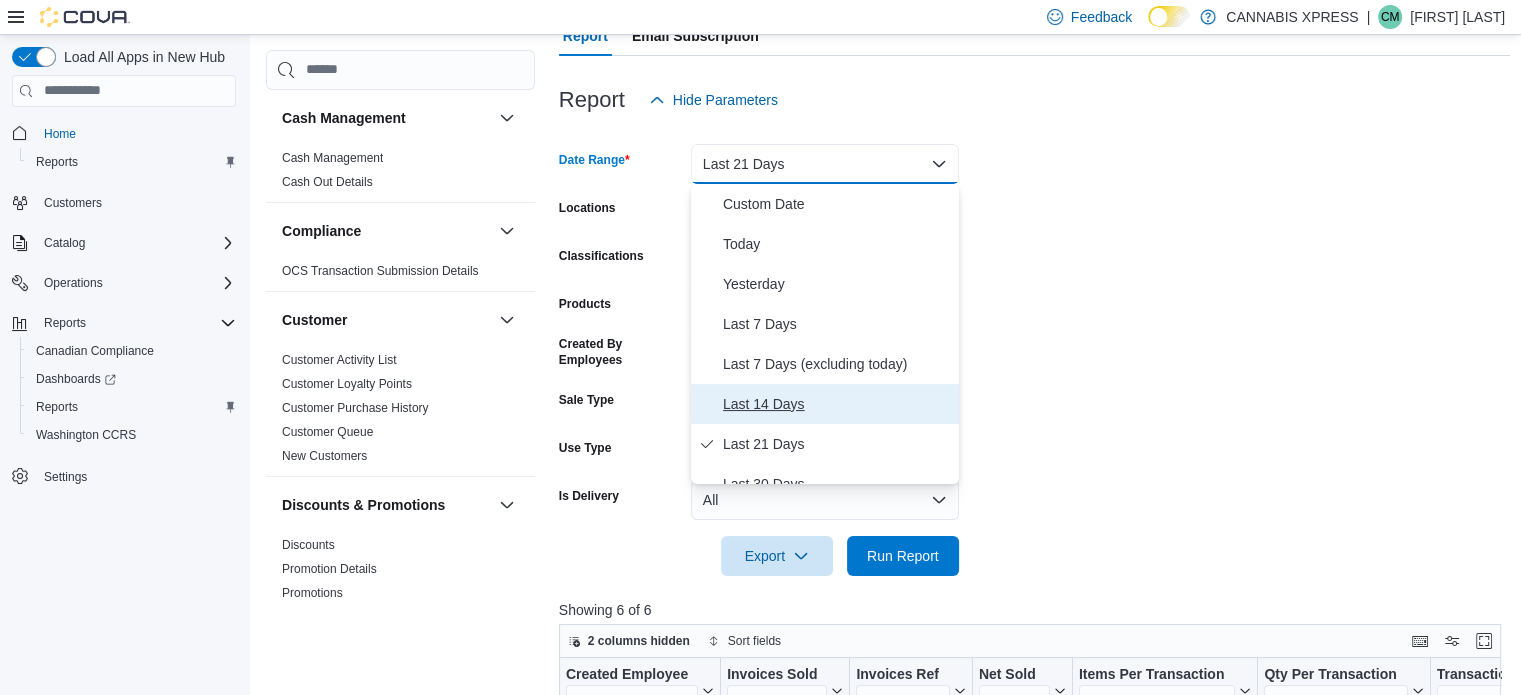 click on "Last 14 Days" at bounding box center [837, 404] 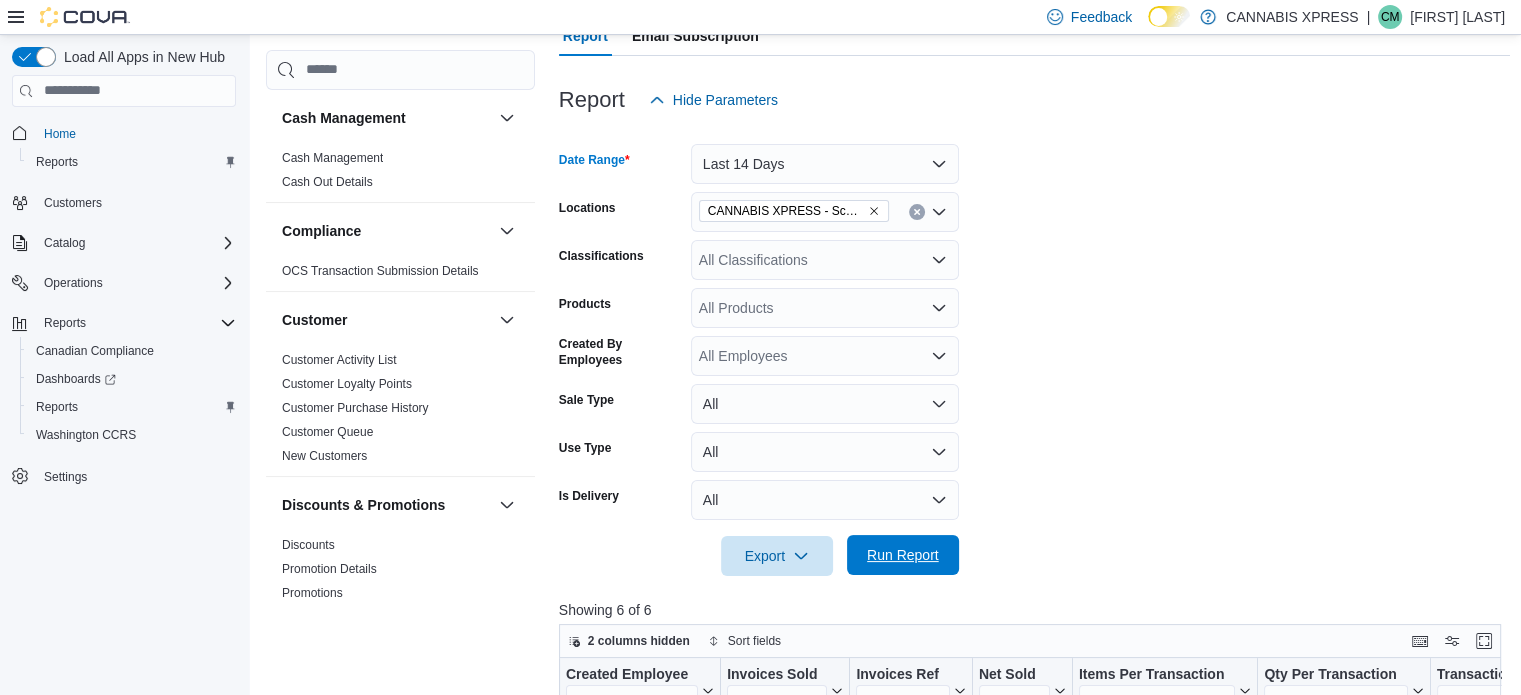 click on "Run Report" at bounding box center (903, 555) 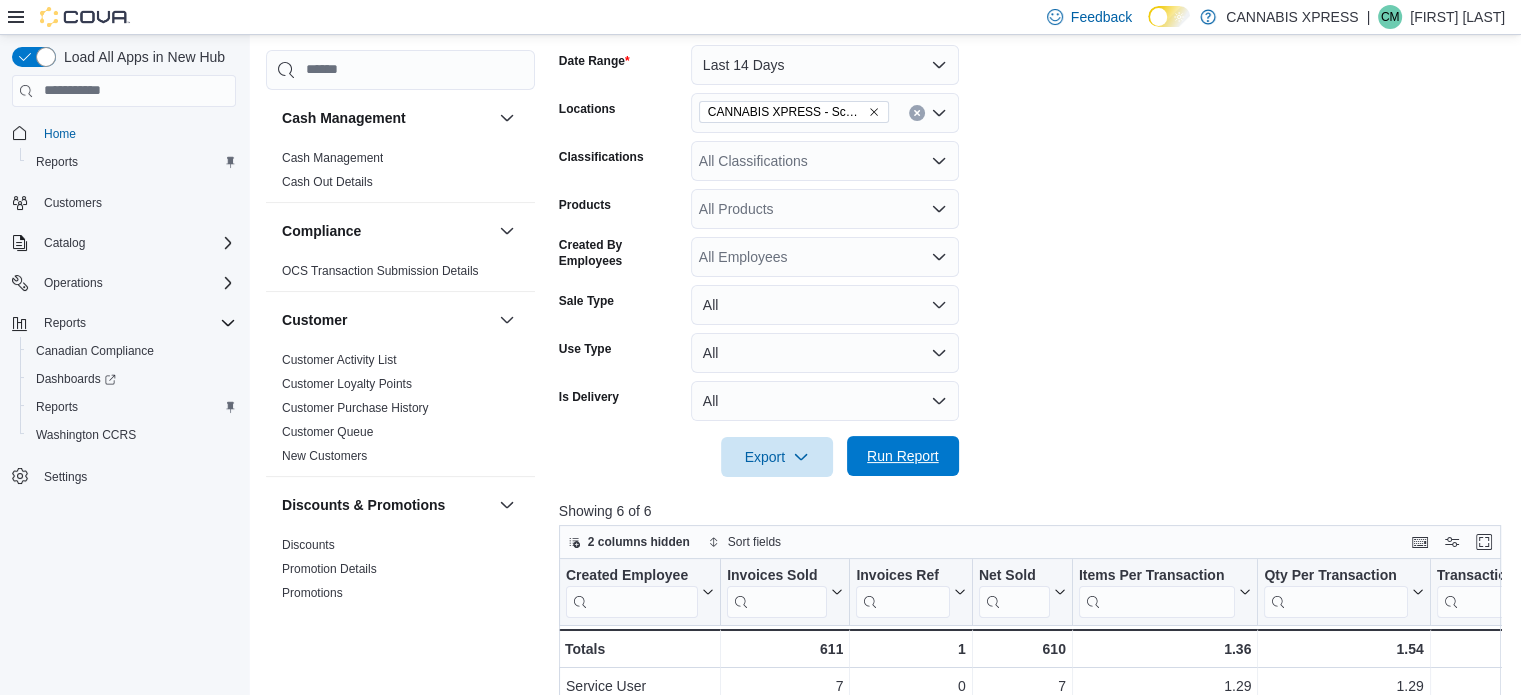 scroll, scrollTop: 401, scrollLeft: 0, axis: vertical 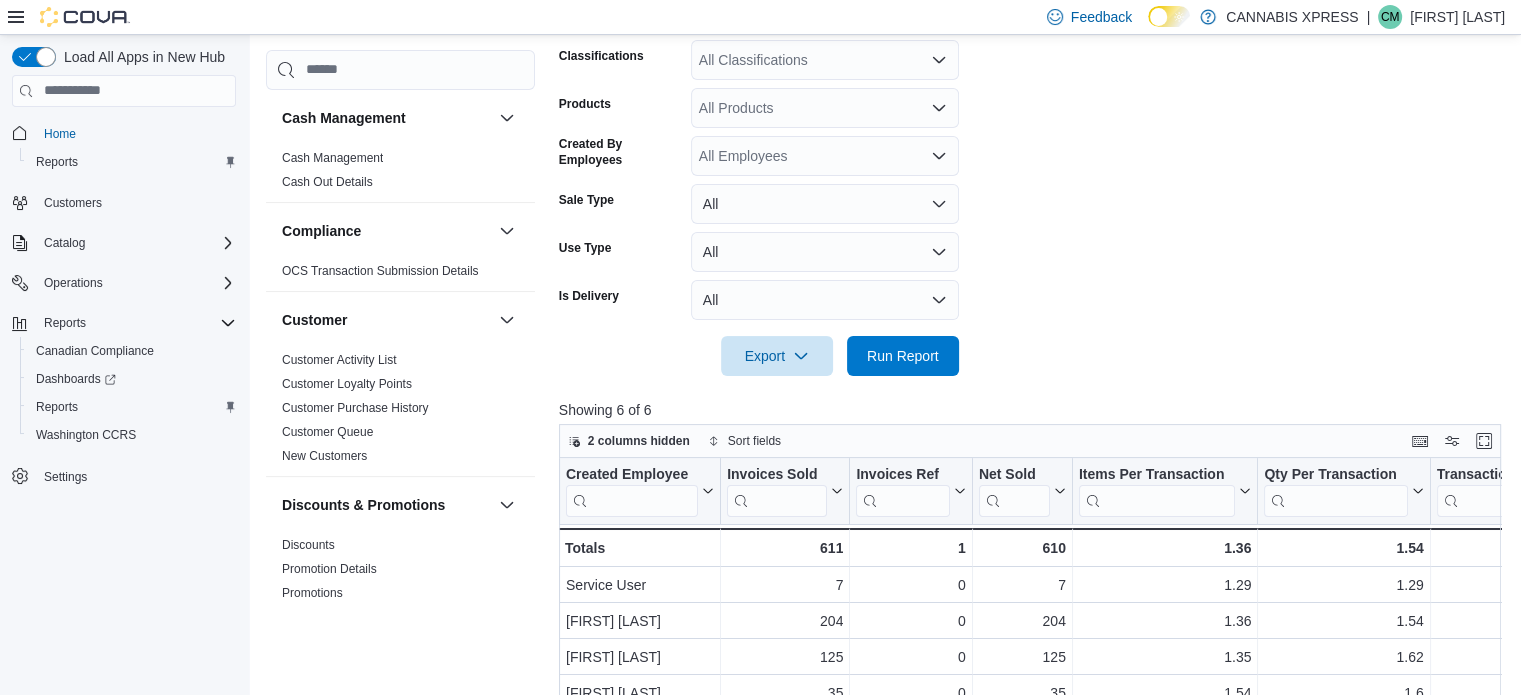 click on "Date Range Last 14 Days Locations [LOCATION] Classifications All Classifications Products All Products Created By Employees All Employees Sale Type All Use Type All Is Delivery All Export Run Report" at bounding box center [1035, 148] 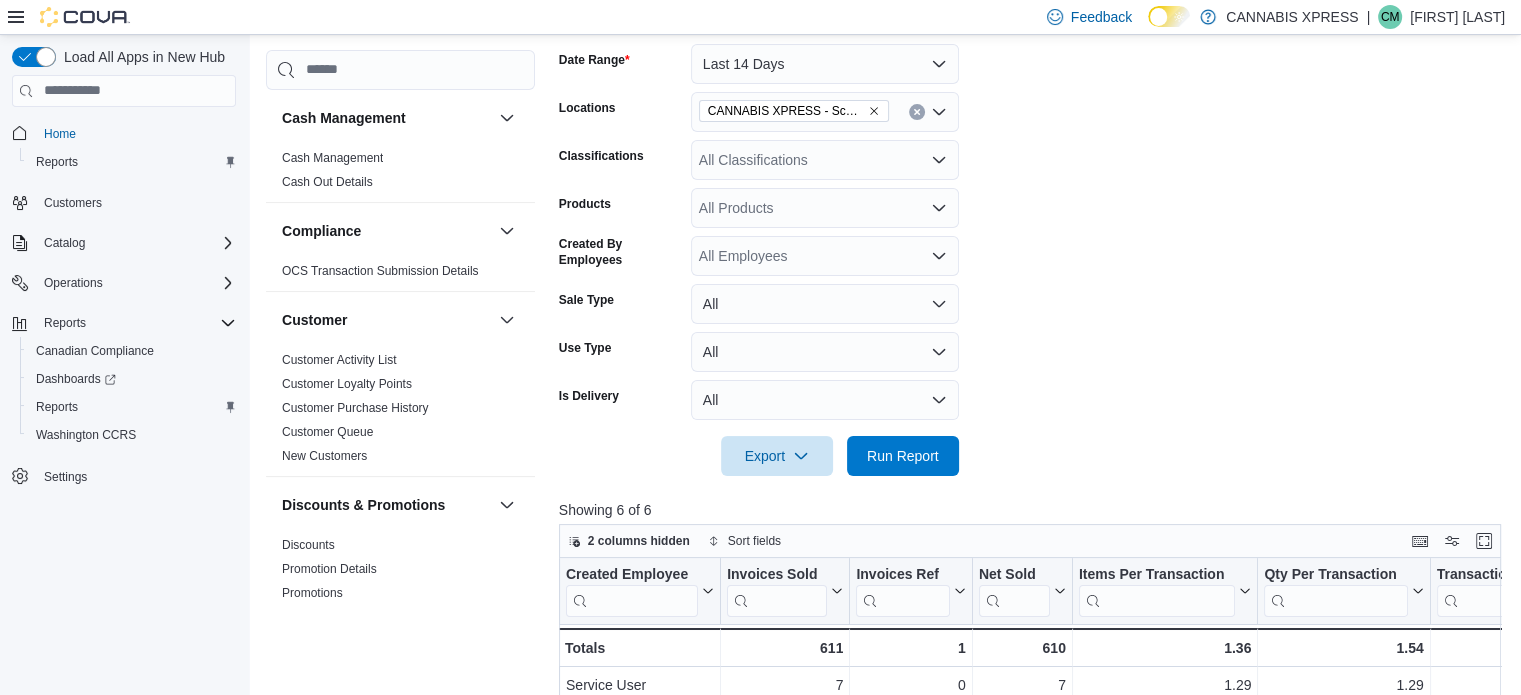 scroll, scrollTop: 101, scrollLeft: 0, axis: vertical 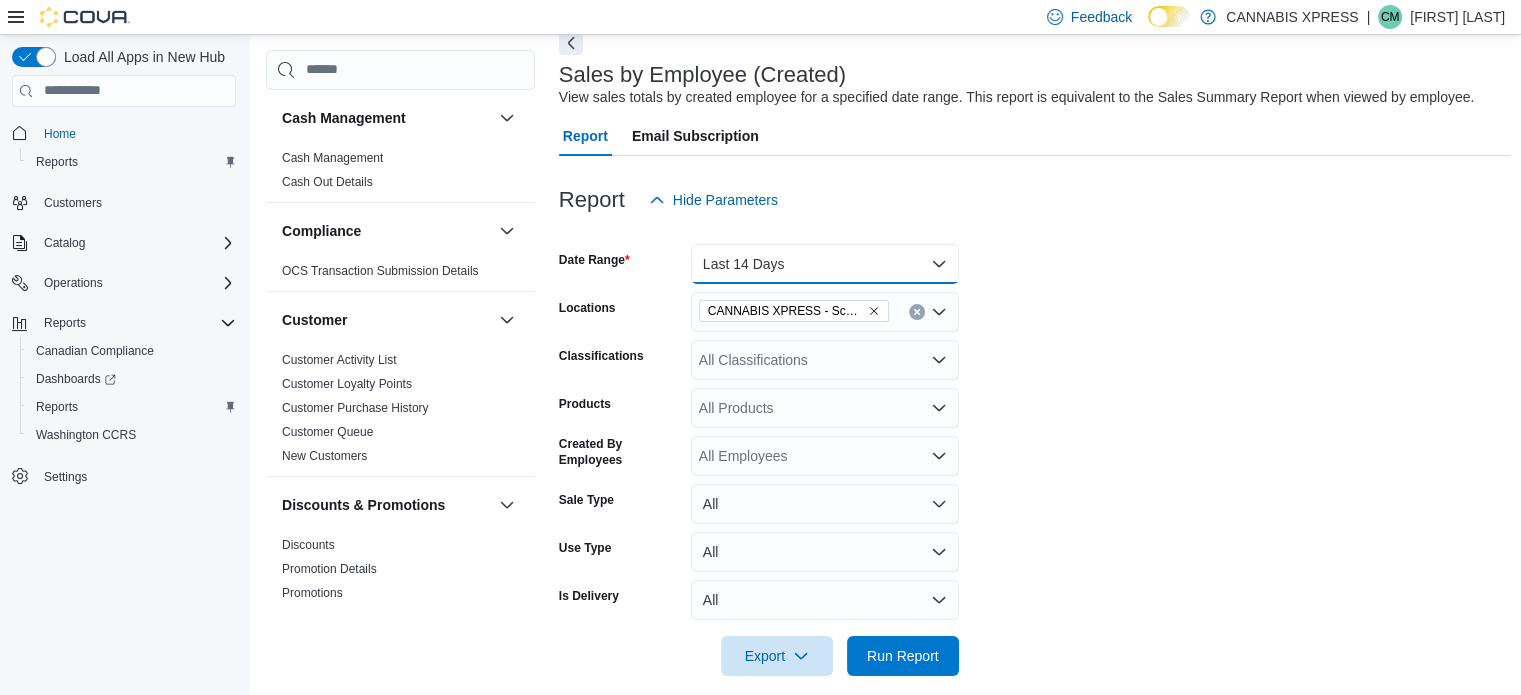 click on "Last 14 Days" at bounding box center (825, 264) 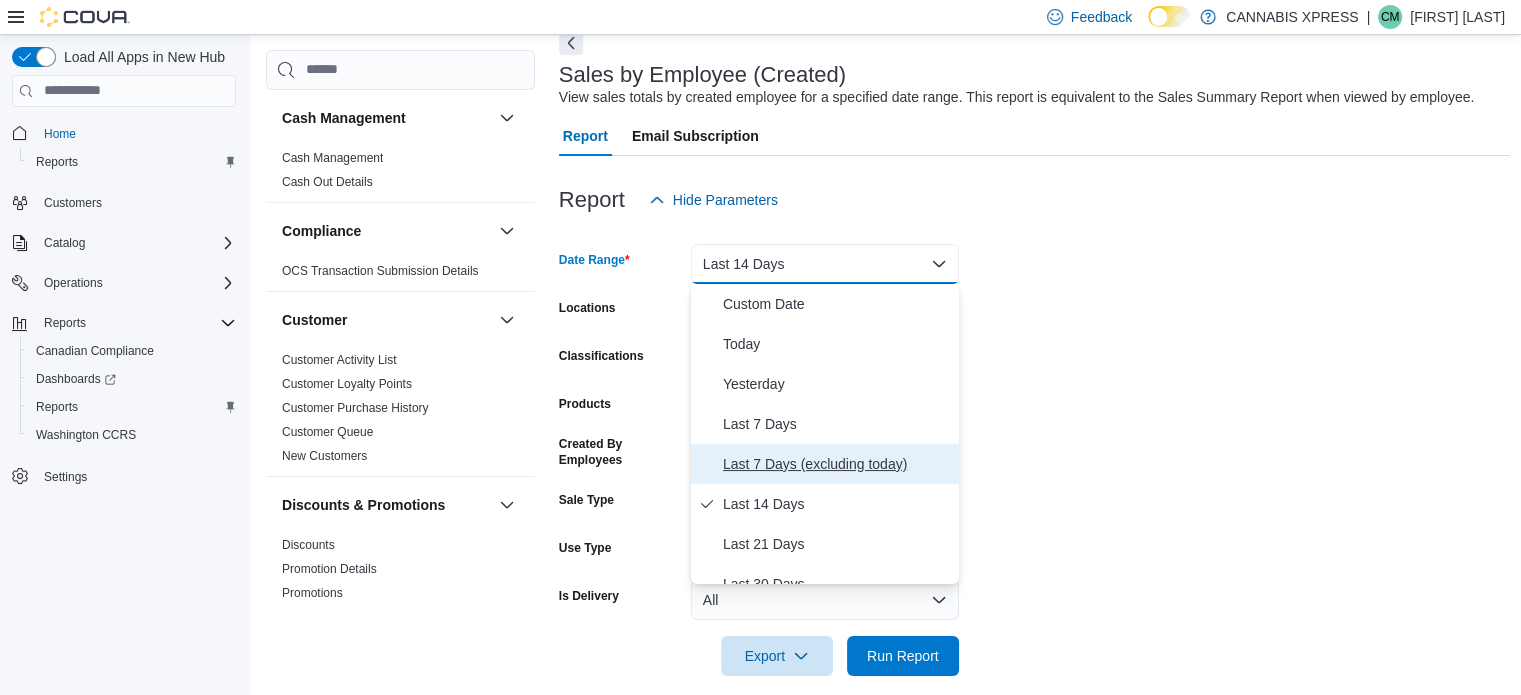 click on "Last 7 Days (excluding today)" at bounding box center [837, 464] 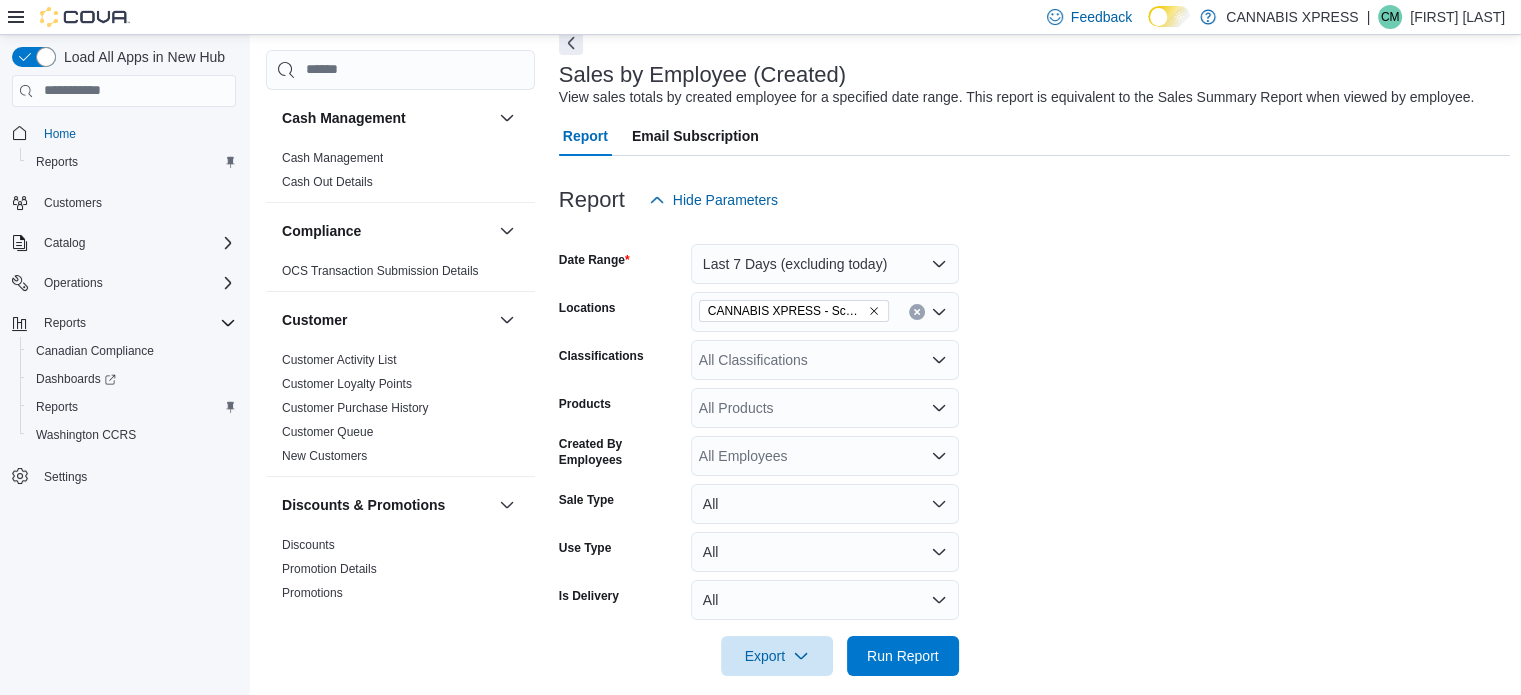 drag, startPoint x: 841, startPoint y: 239, endPoint x: 840, endPoint y: 252, distance: 13.038404 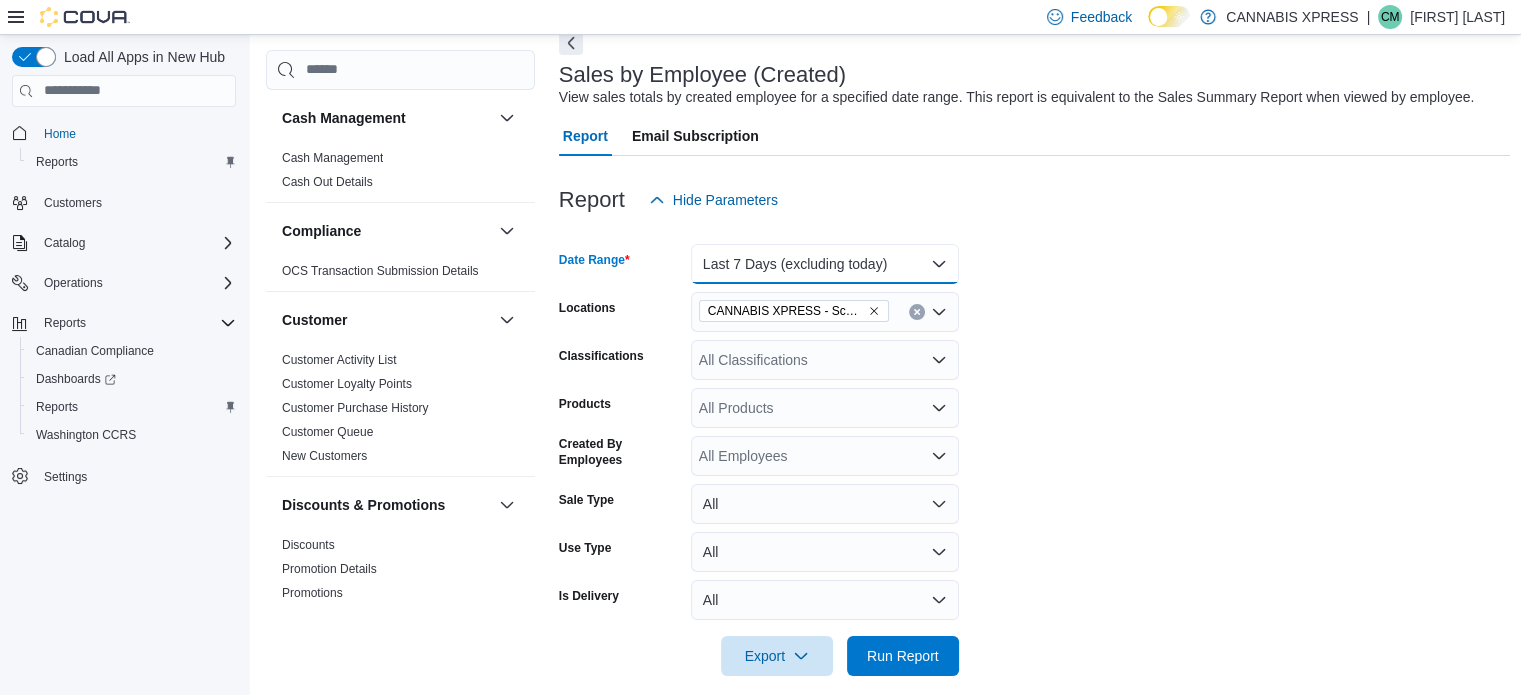 click on "Last 7 Days (excluding today)" at bounding box center [825, 264] 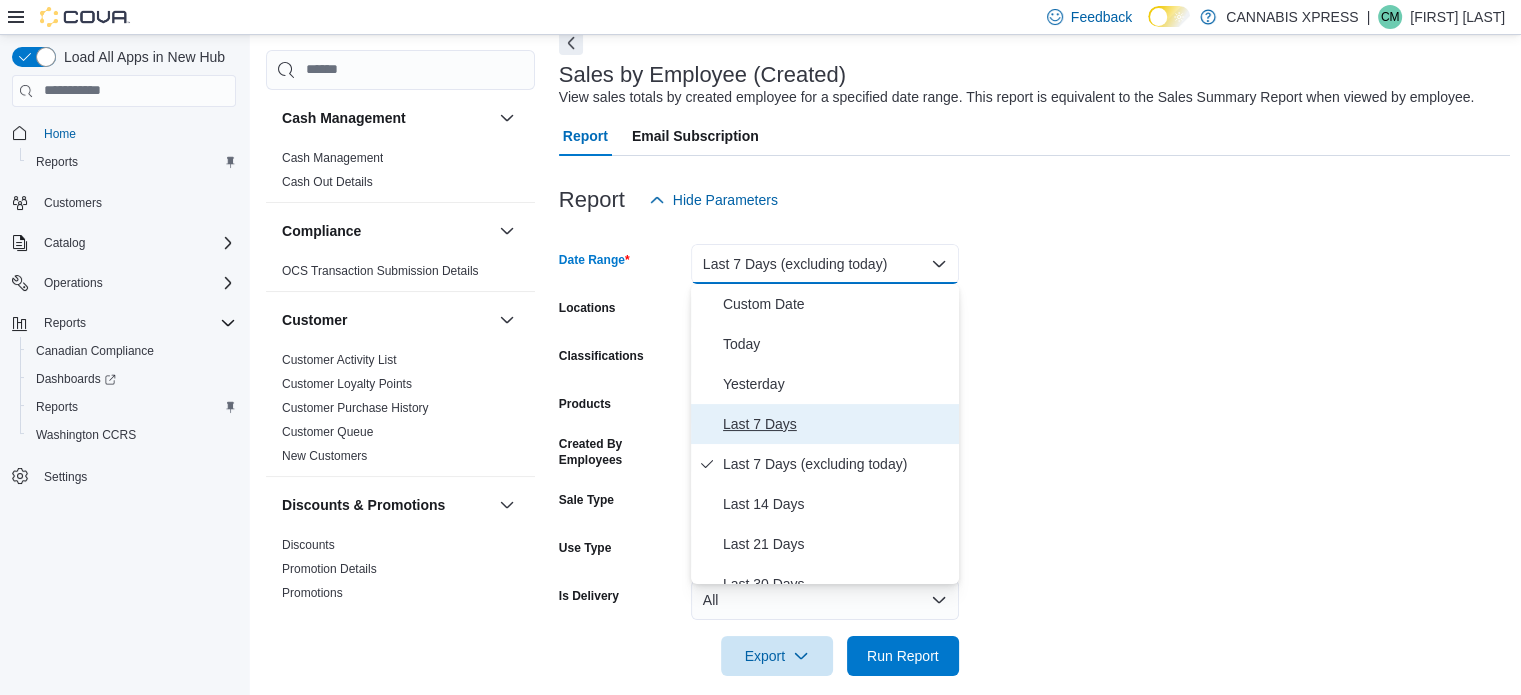 click on "Last 7 Days" at bounding box center [837, 424] 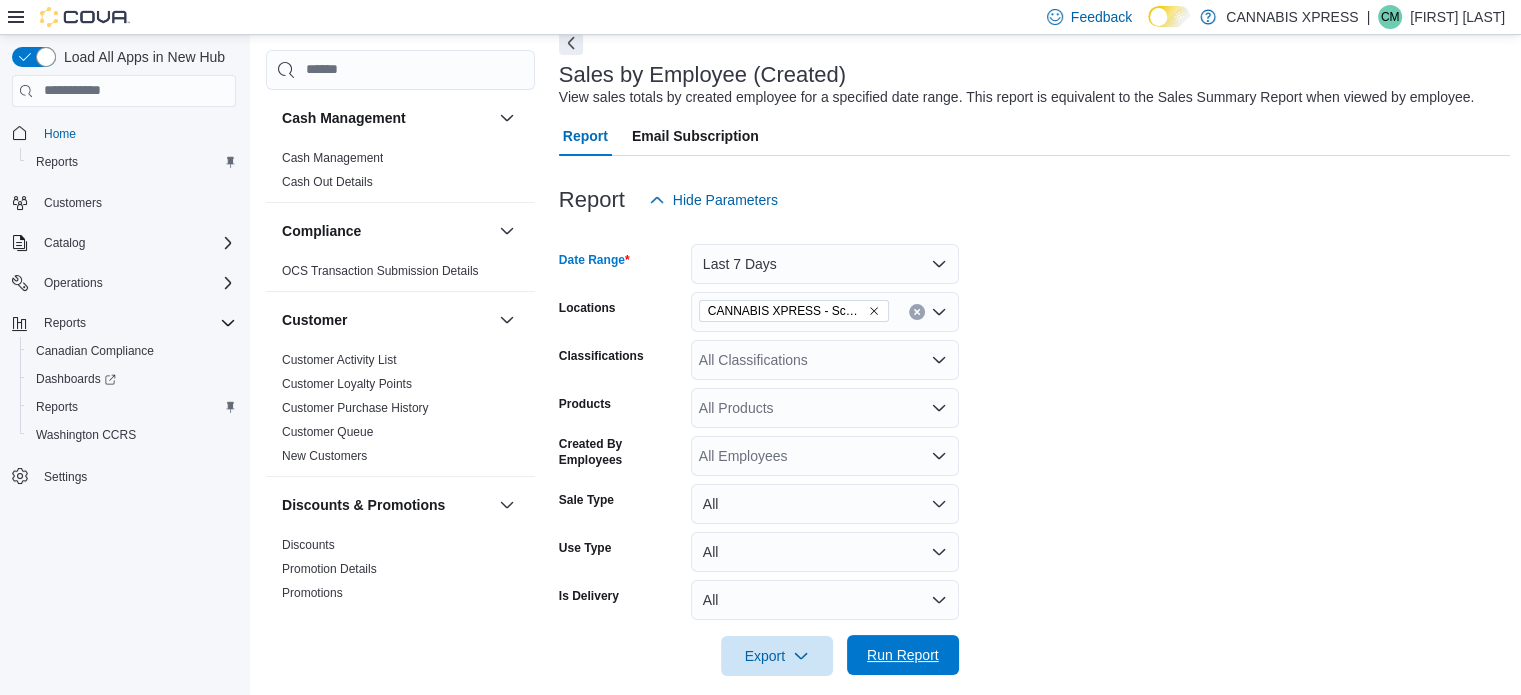 click on "Run Report" at bounding box center [903, 655] 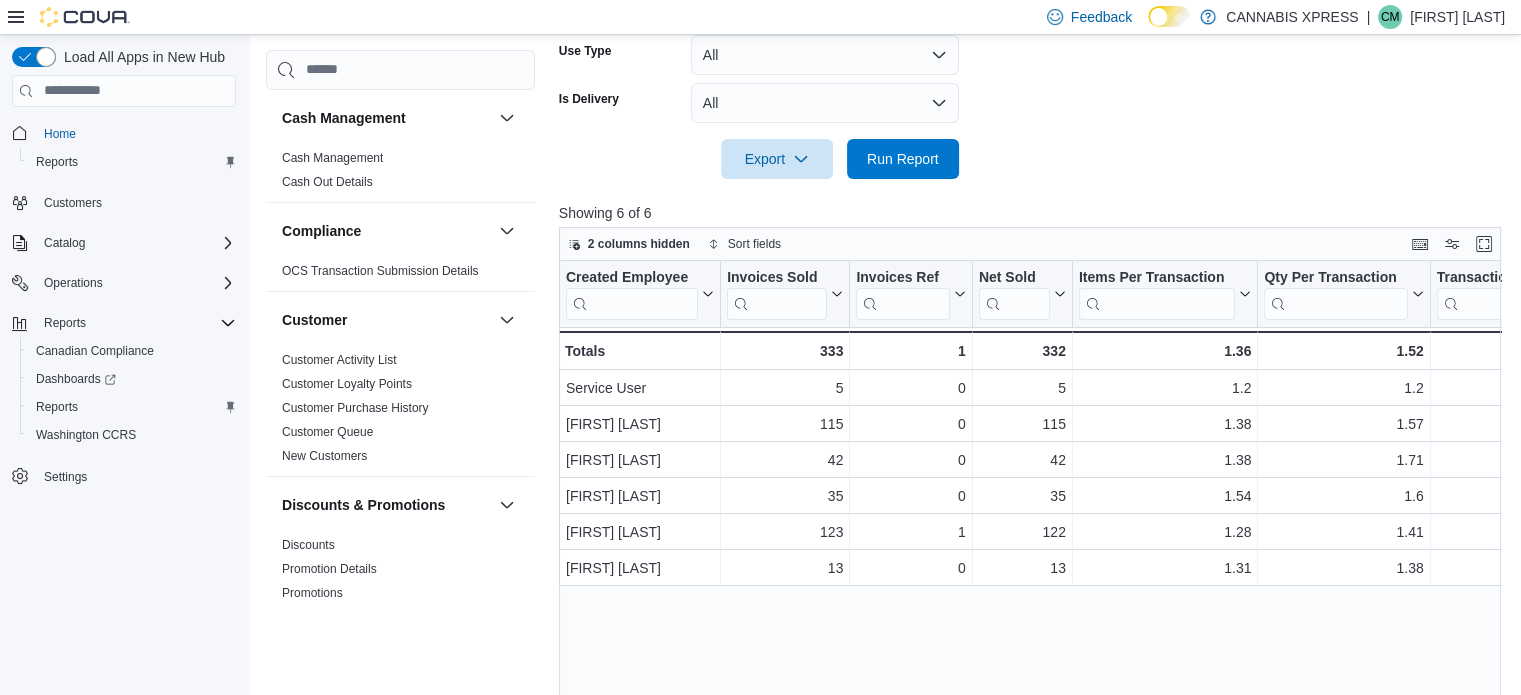 scroll, scrollTop: 601, scrollLeft: 0, axis: vertical 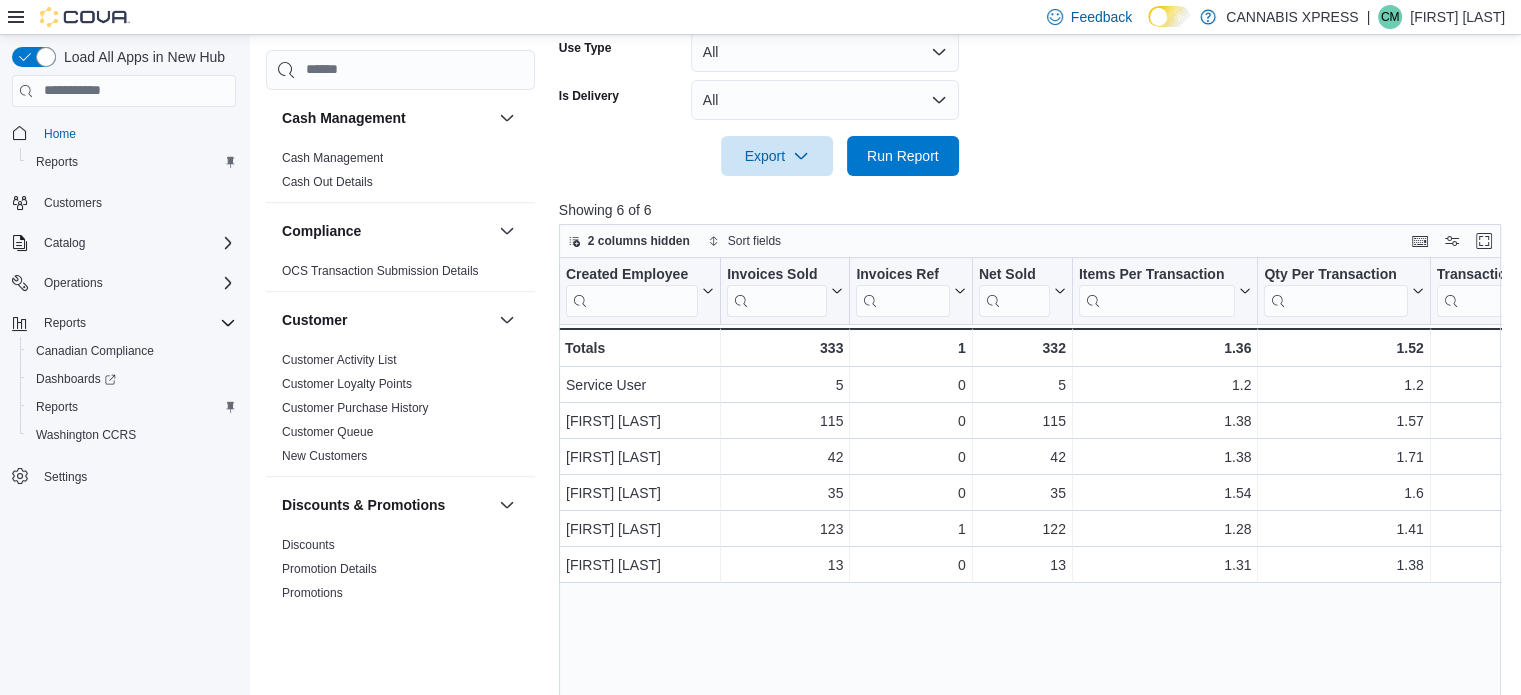 click on "Date Range Last 7 Days Locations [LOCATION] Classifications All Classifications Products All Products Created By Employees All Employees Sale Type All Use Type All Is Delivery All Export Run Report" at bounding box center [1035, -52] 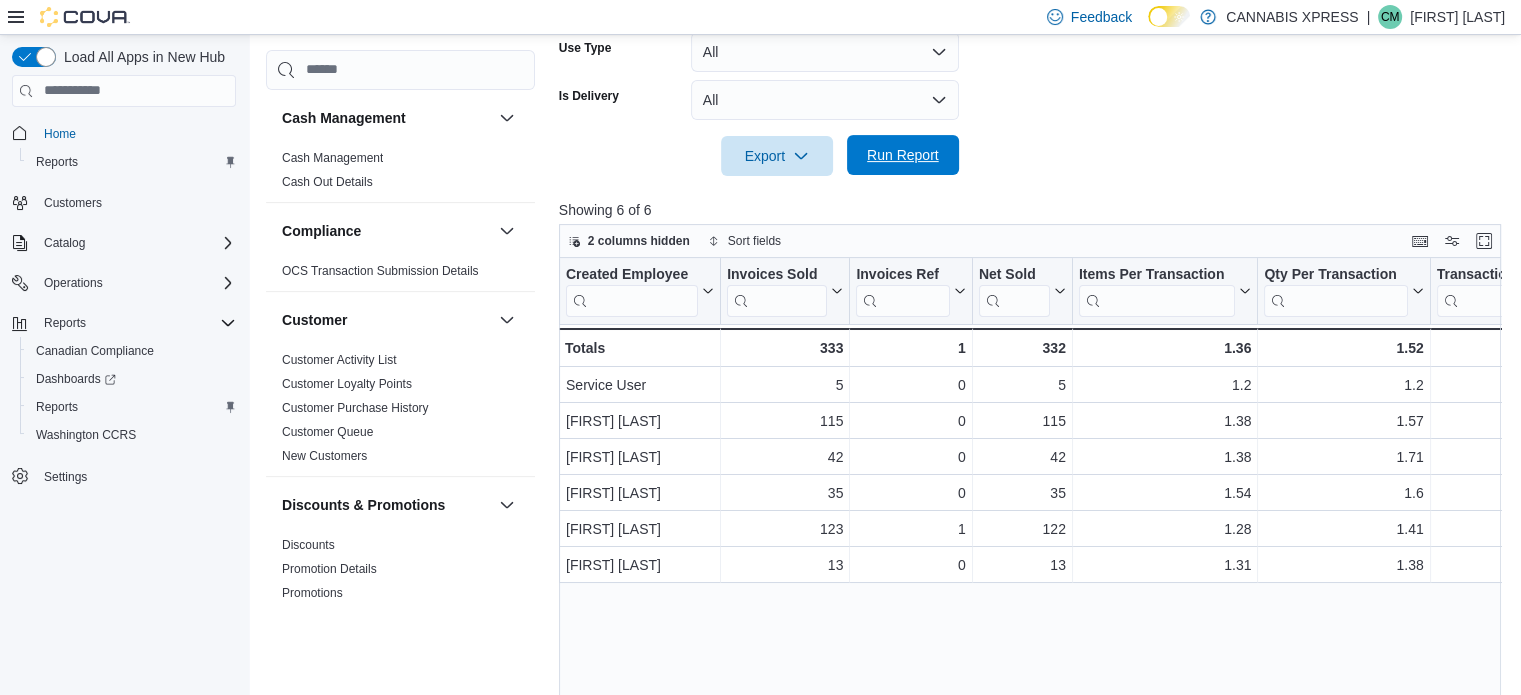 click on "Run Report" at bounding box center (903, 155) 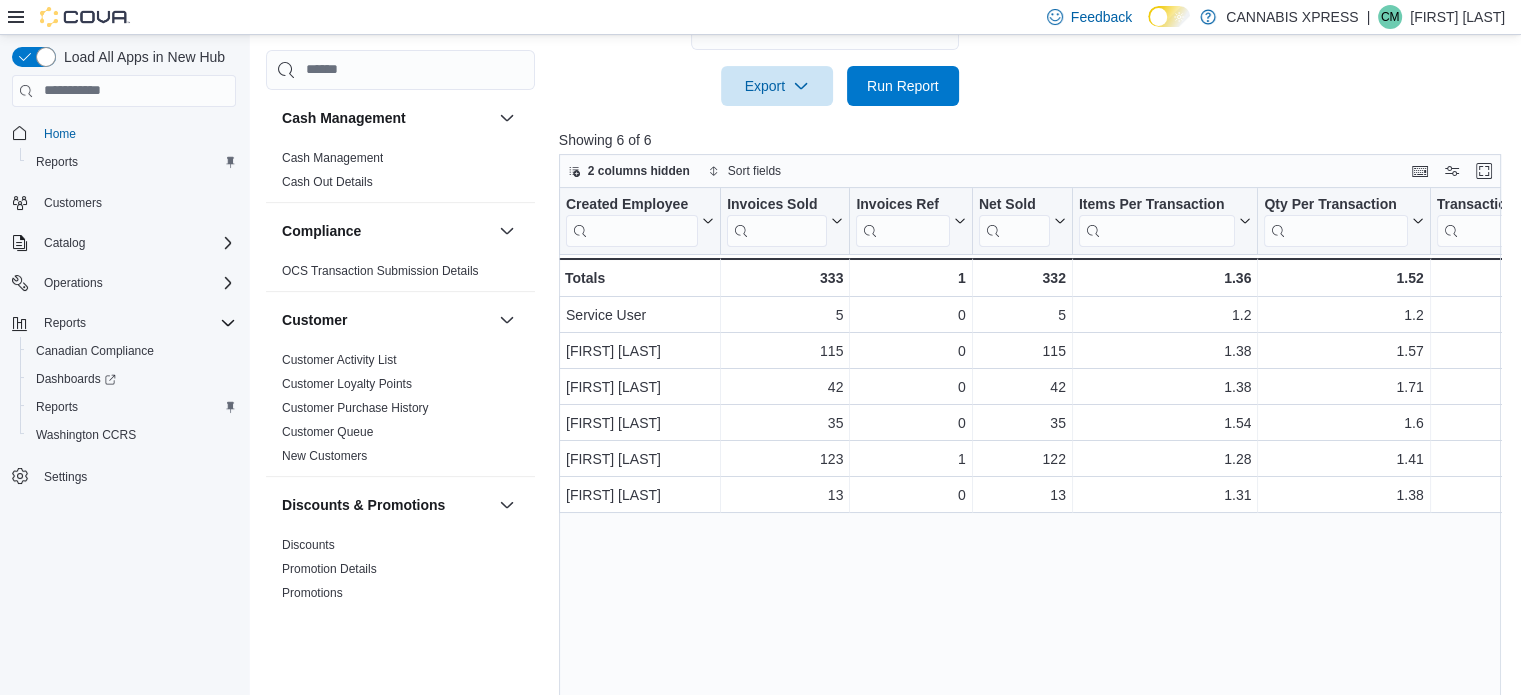 scroll, scrollTop: 701, scrollLeft: 0, axis: vertical 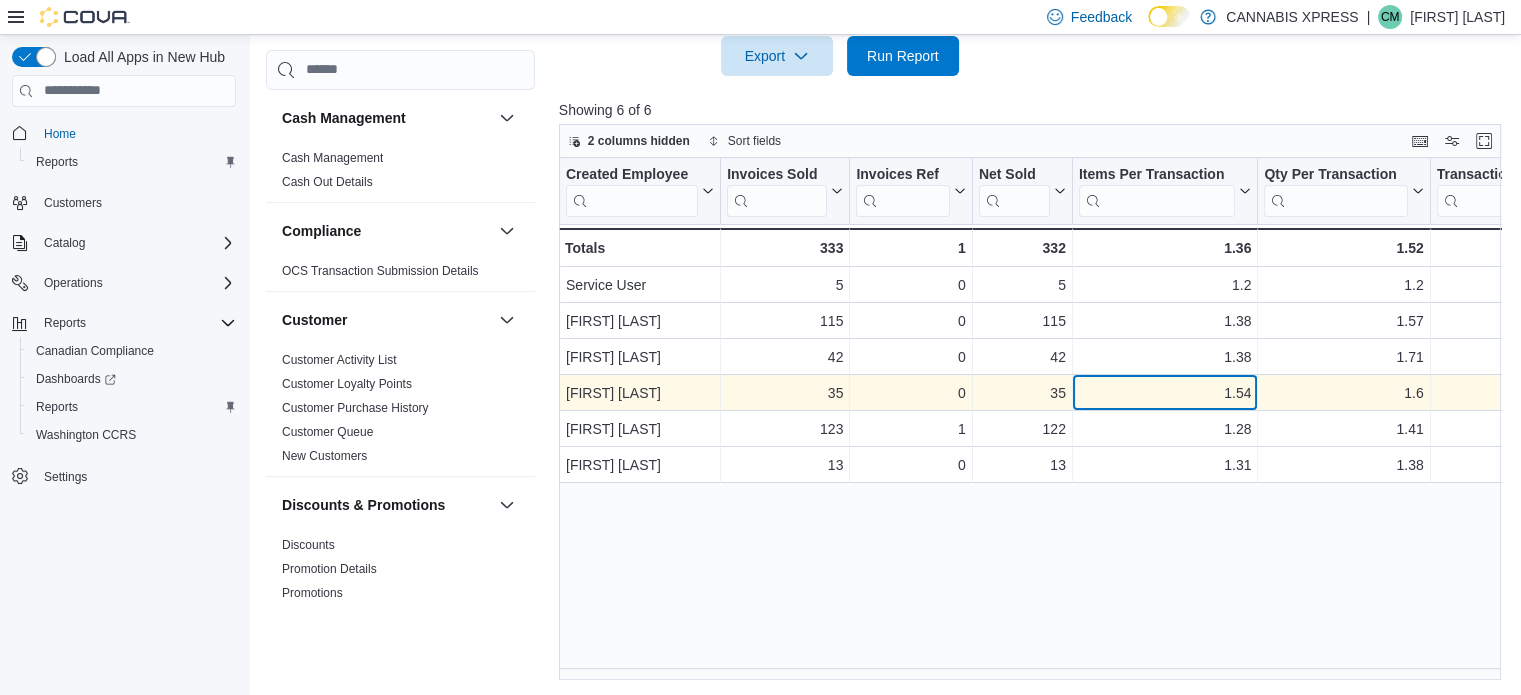click on "1.54" at bounding box center [1165, 393] 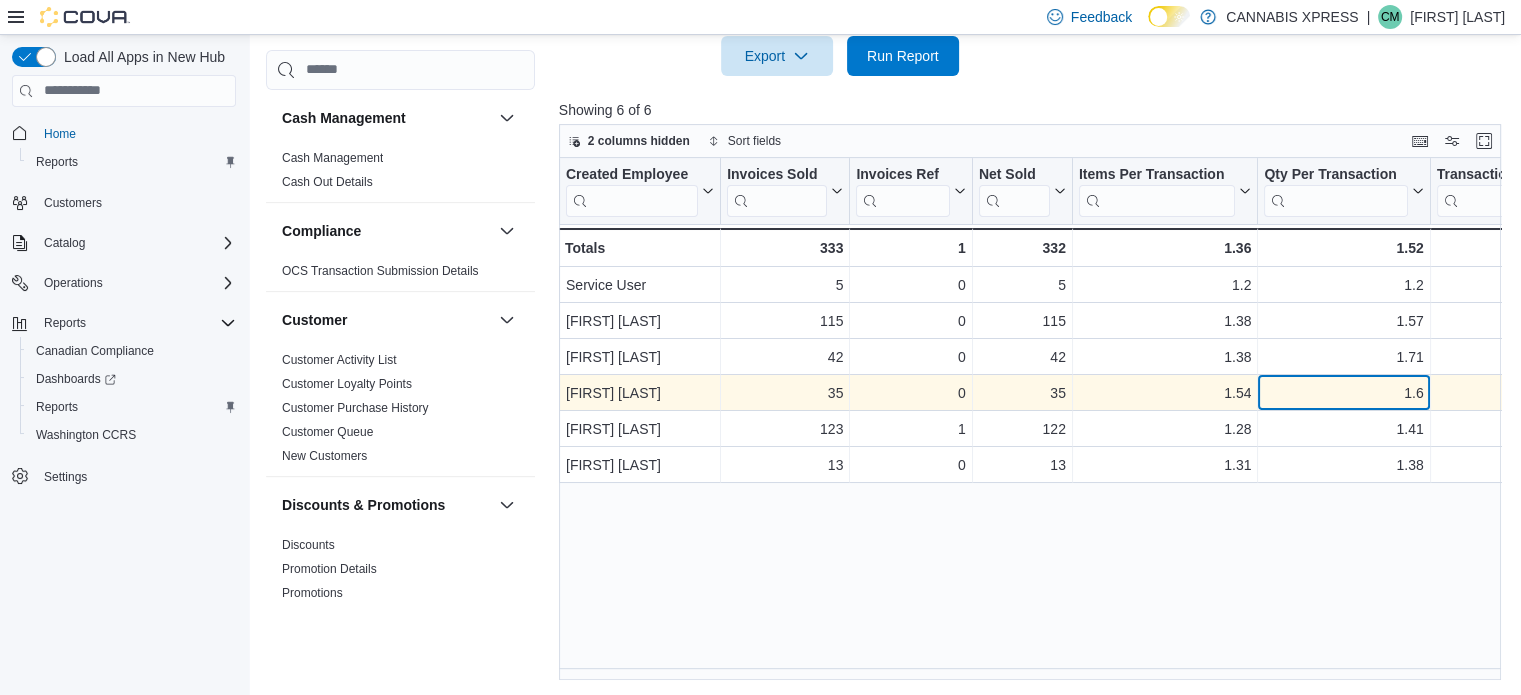 scroll, scrollTop: 601, scrollLeft: 0, axis: vertical 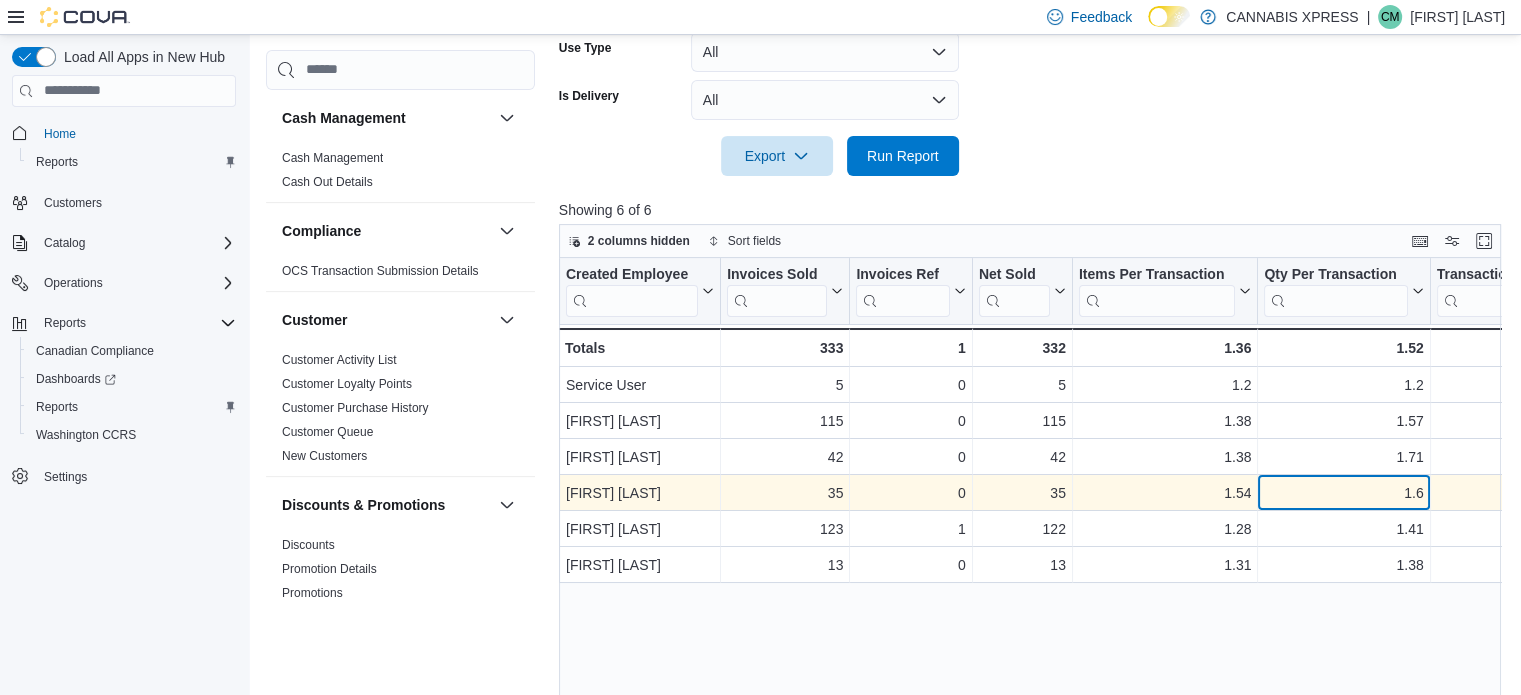 click on "1.6" at bounding box center (1343, 493) 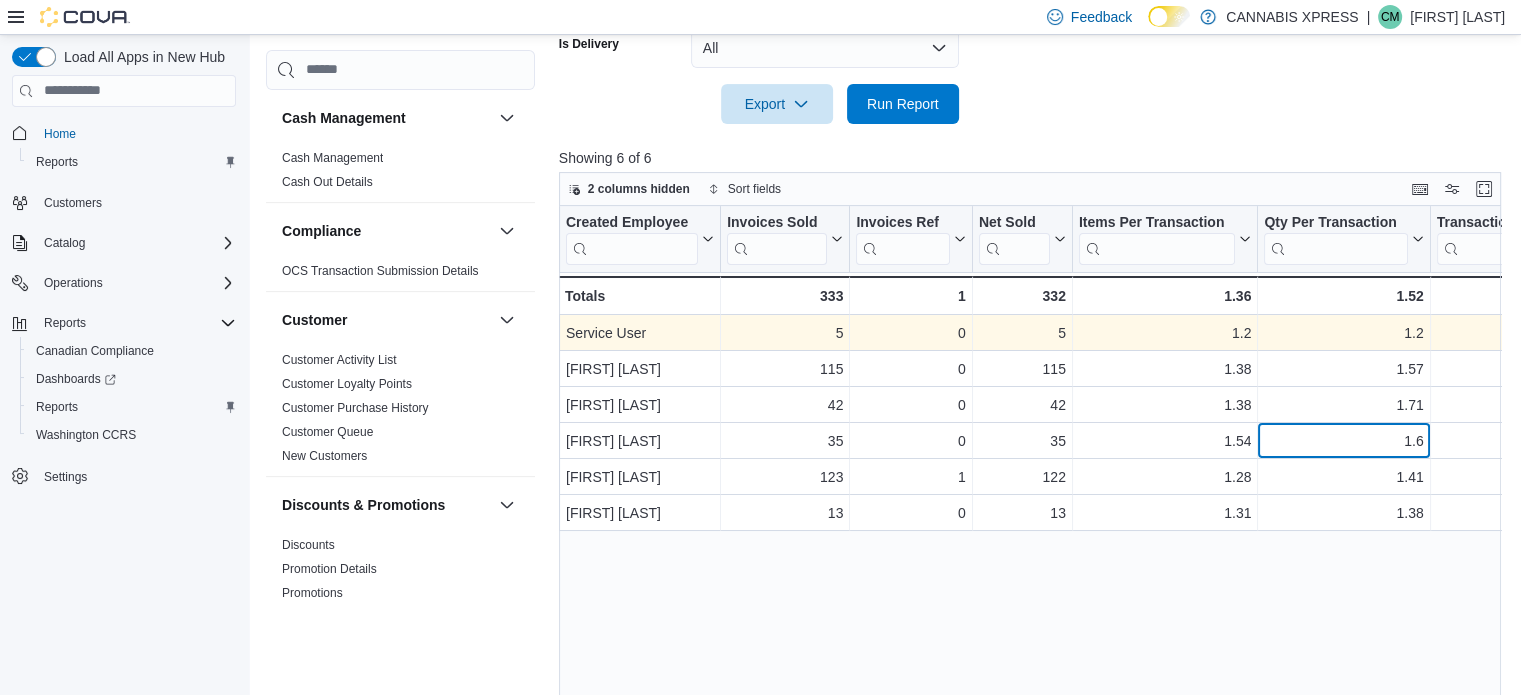 scroll, scrollTop: 701, scrollLeft: 0, axis: vertical 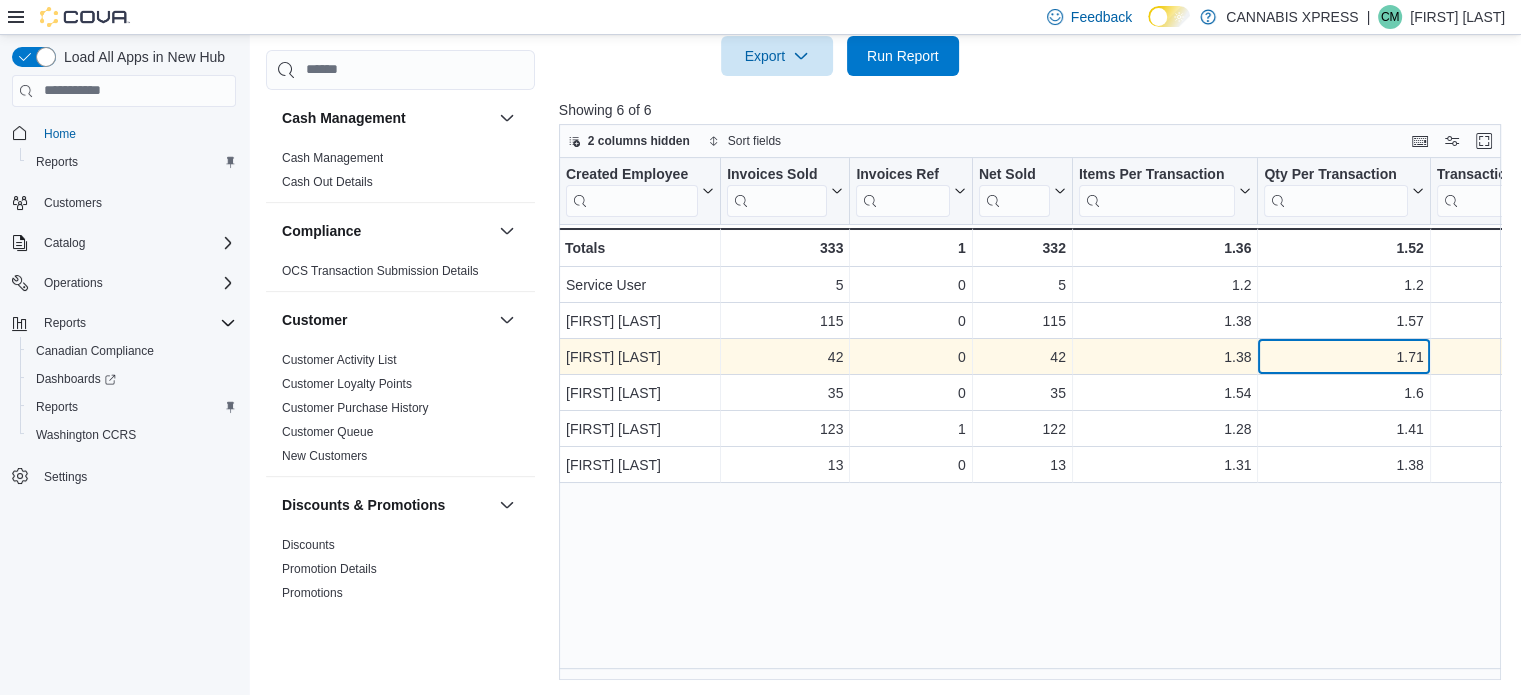 click on "1.71 -  Qty Per Transaction, column 6, row 3" at bounding box center [1344, 357] 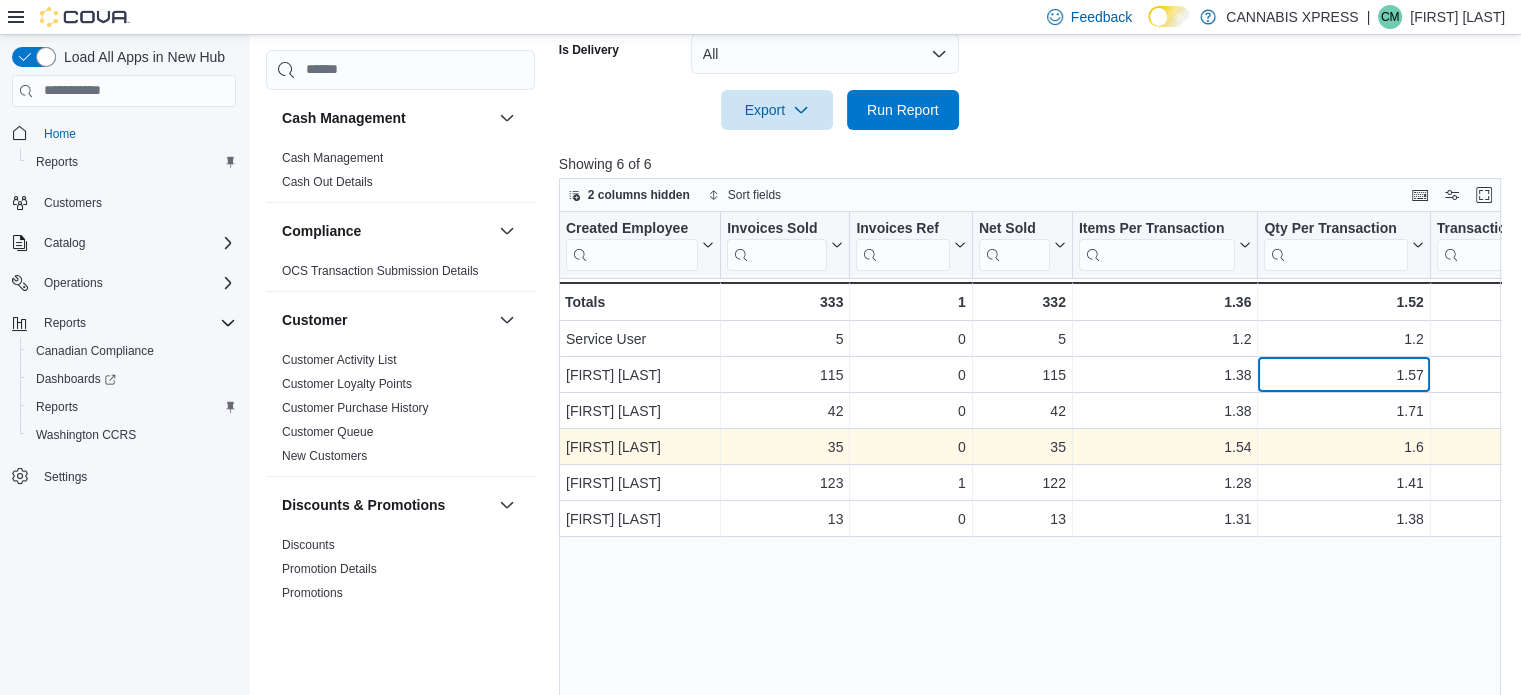 scroll, scrollTop: 601, scrollLeft: 0, axis: vertical 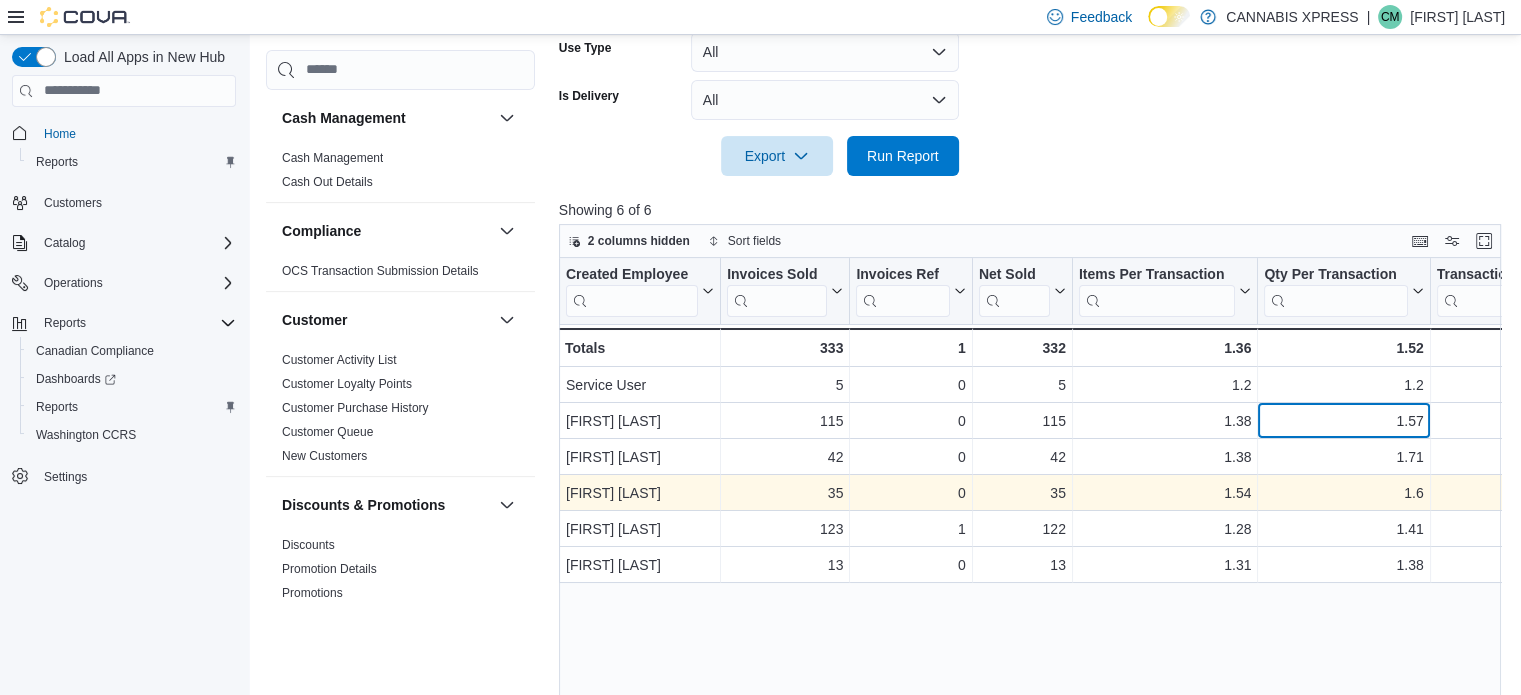 click on "Created Employee Click to view column header actions Invoices Sold Click to view column header actions Invoices Ref Click to view column header actions Net Sold Click to view column header actions Items Per Transaction Click to view column header actions Qty Per Transaction Click to view column header actions Transaction Average Click to view column header actions Gift Cards Click to view column header actions Gross Sales Click to view column header actions Subtotal Click to view column header actions Total Tax Click to view column header actions Total Invoiced Click to view column header actions Total Cost Click to view column header actions Gross Profit Click to view column header actions Gross Margin Click to view column header actions Total Discount Click to view column header actions Cashback Click to view column header actions Loyalty Redemptions Click to view column header actions [CARD_TYPE] Click to view column header actions Cash Click to view column header actions Debit Dutchie Online Payment" at bounding box center [1672, 420] 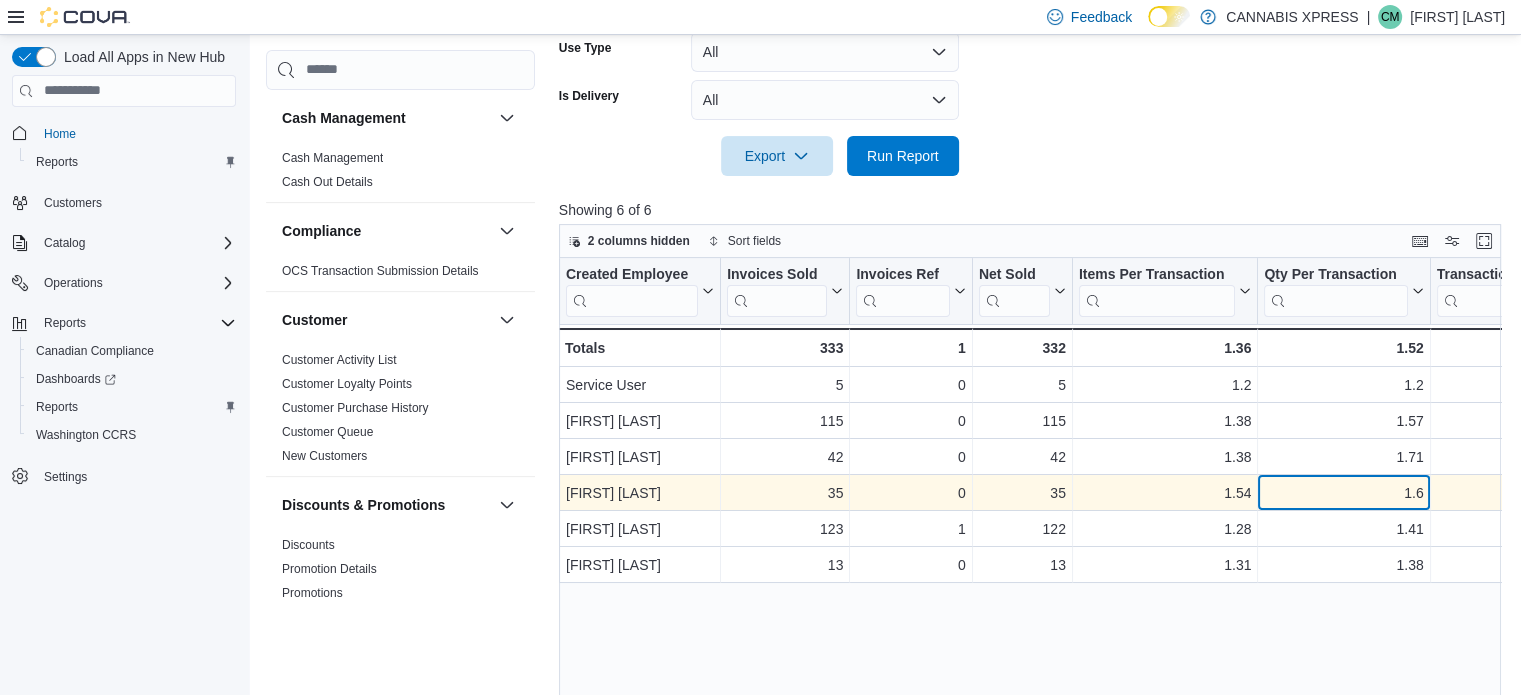 click on "1.6 -  Qty Per Transaction, column 6, row 4" at bounding box center [1344, 493] 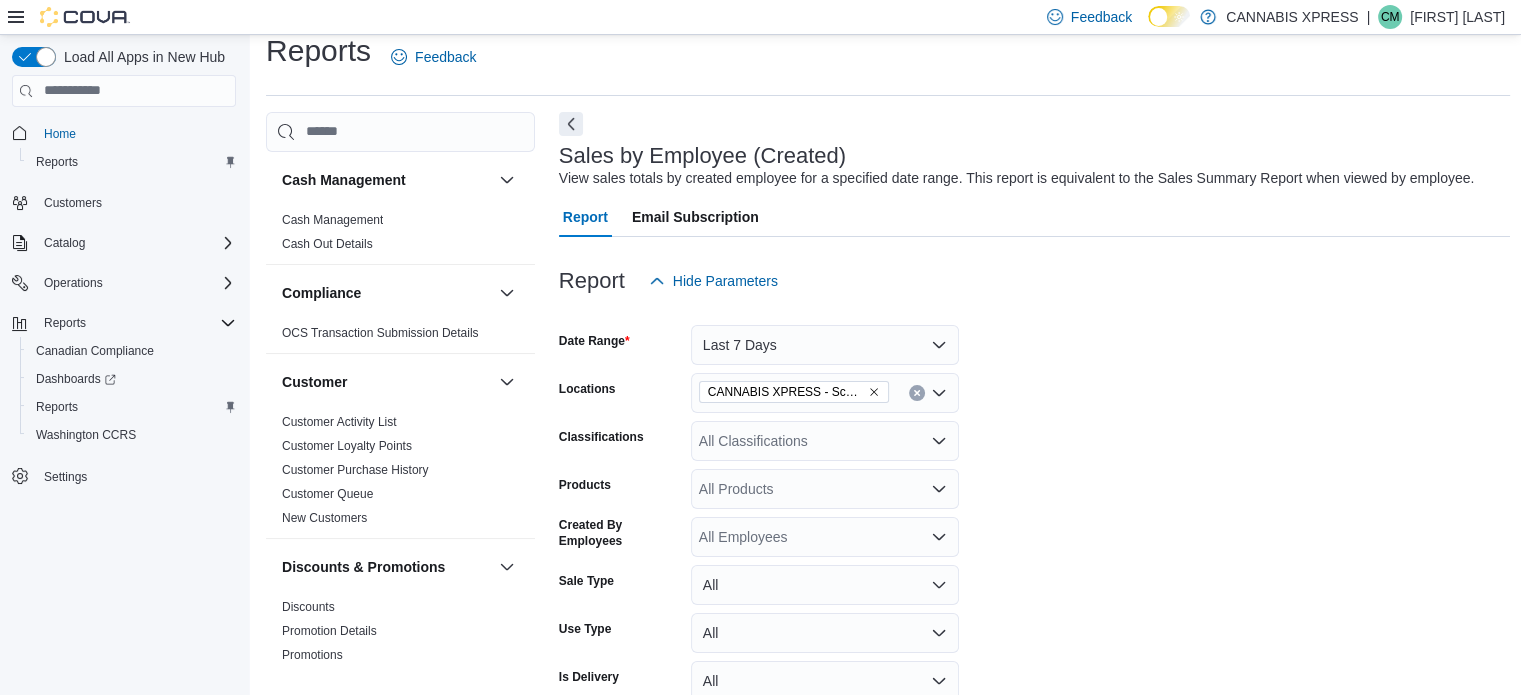 scroll, scrollTop: 0, scrollLeft: 0, axis: both 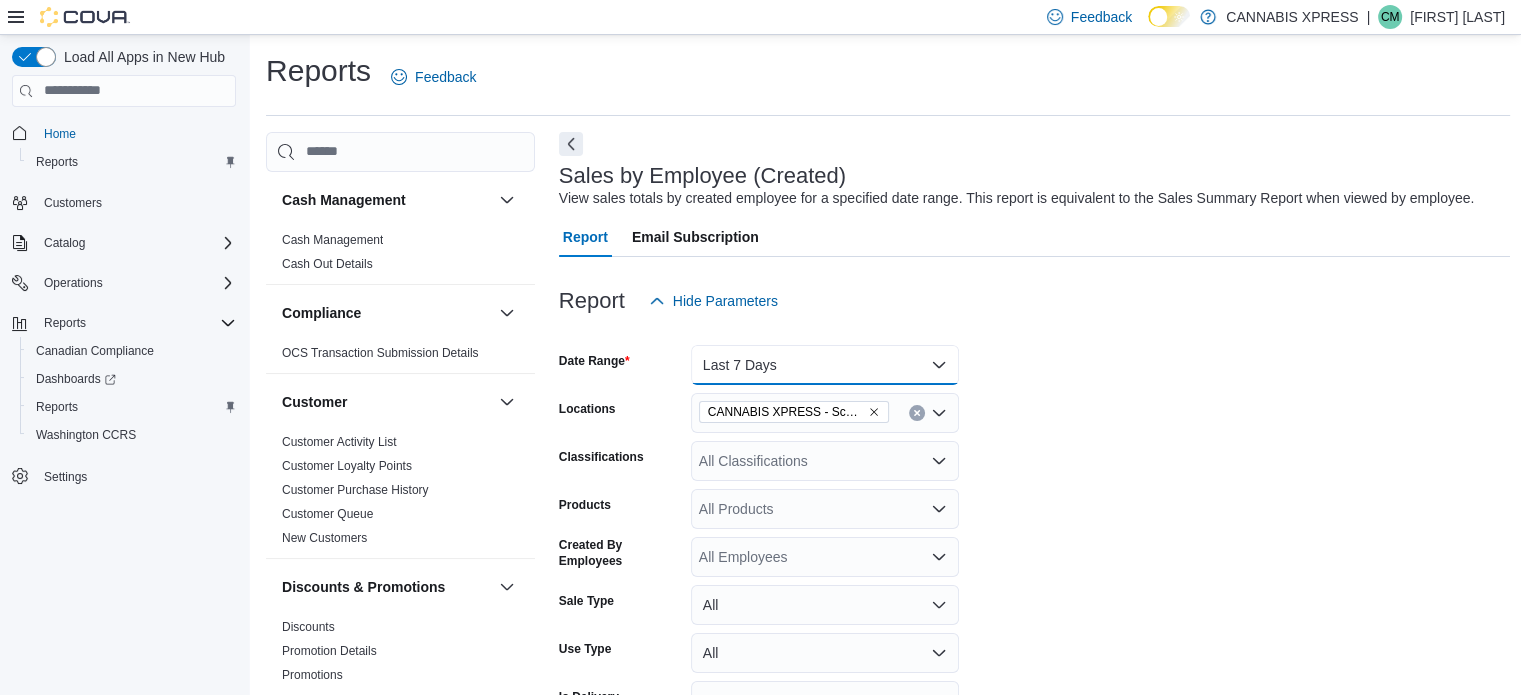 click on "Last 7 Days" at bounding box center (825, 365) 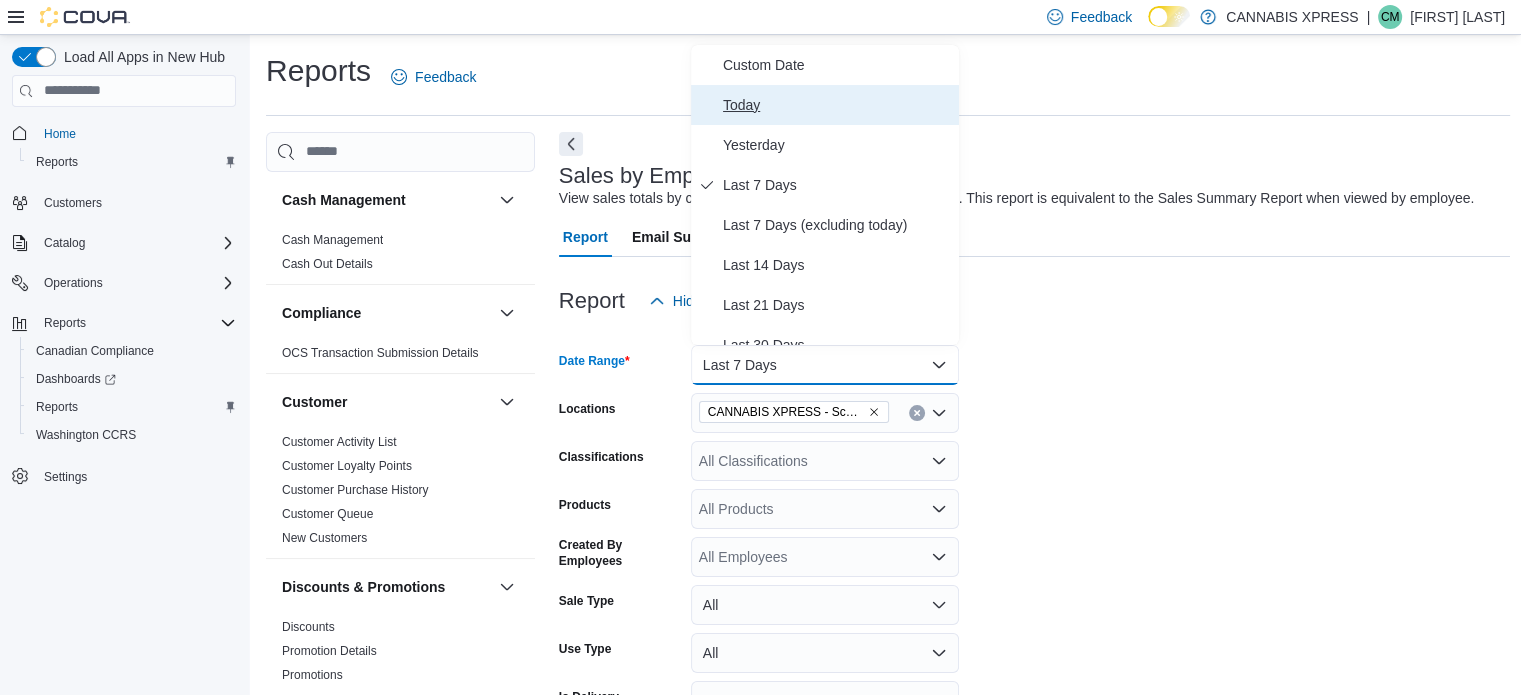 click on "Today" at bounding box center (837, 105) 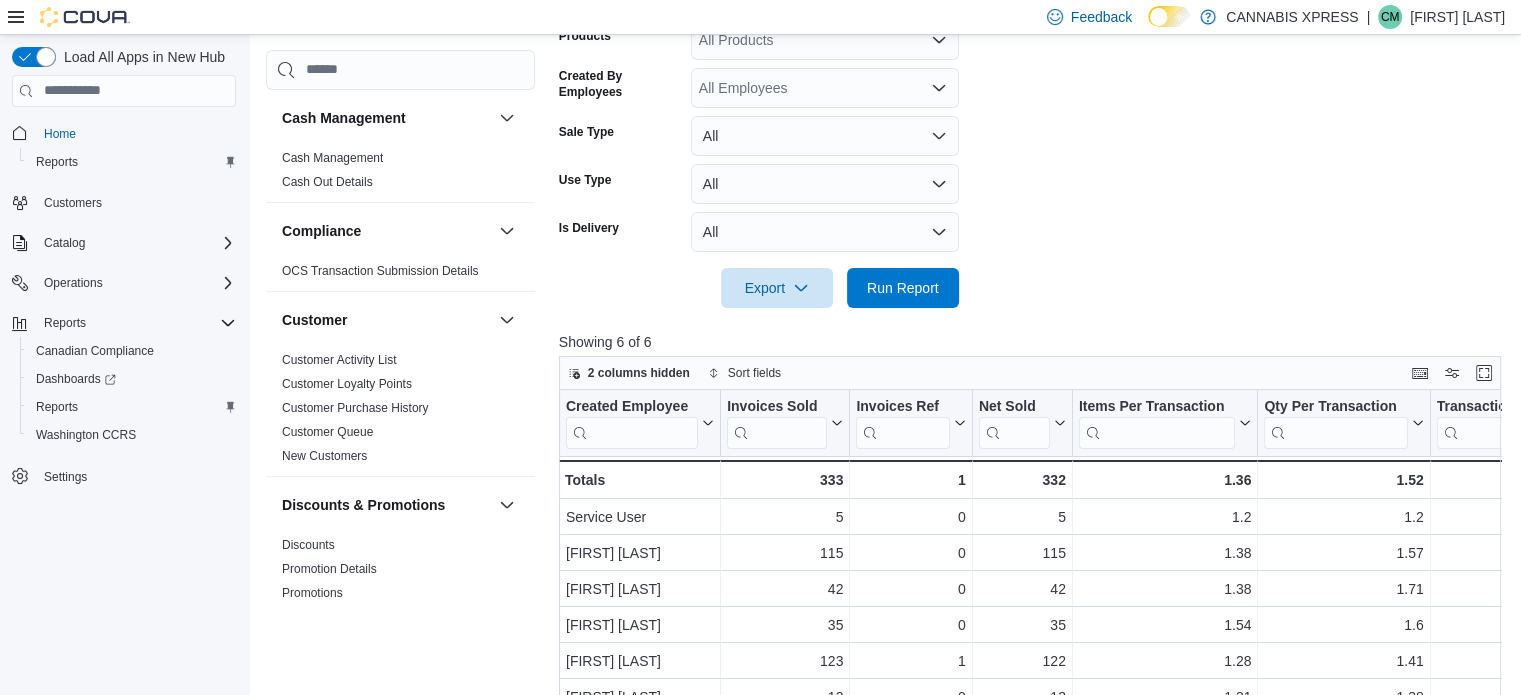 scroll, scrollTop: 500, scrollLeft: 0, axis: vertical 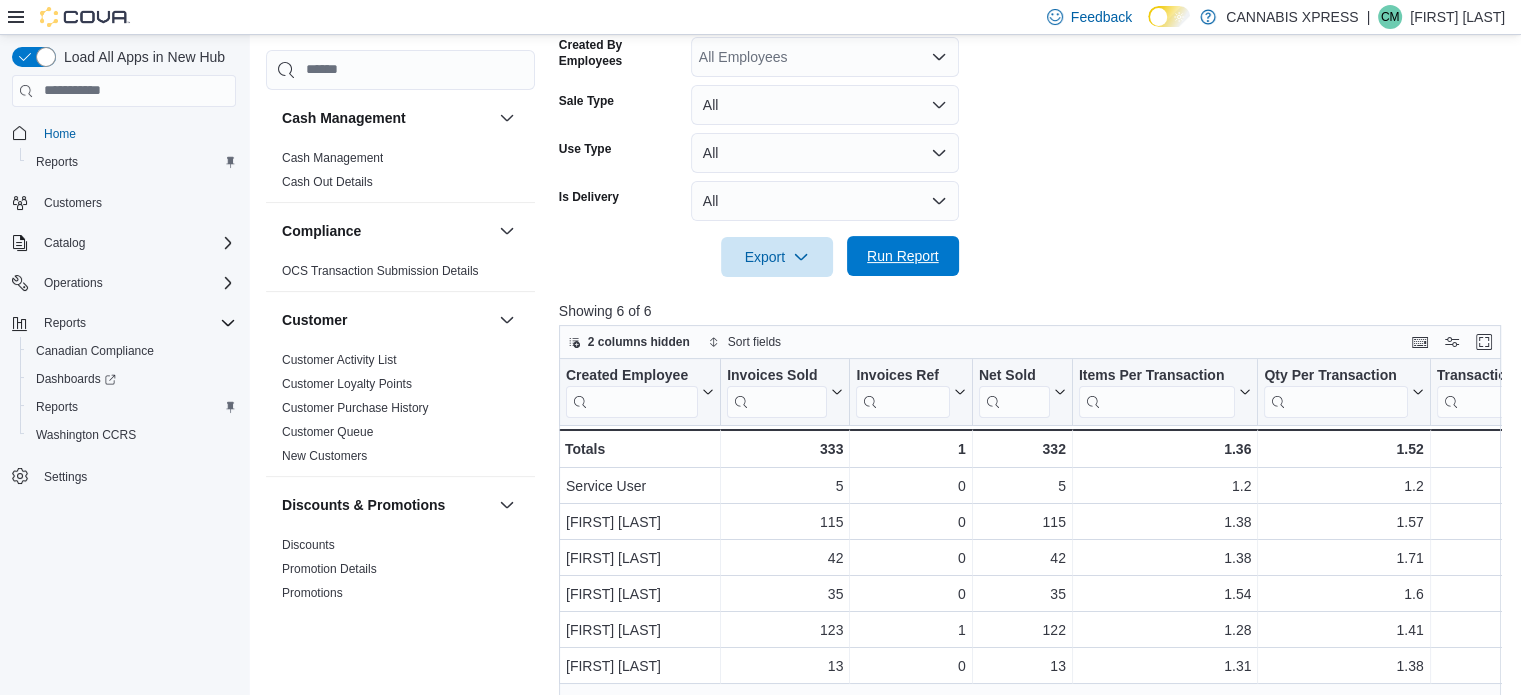 click on "Run Report" at bounding box center (903, 256) 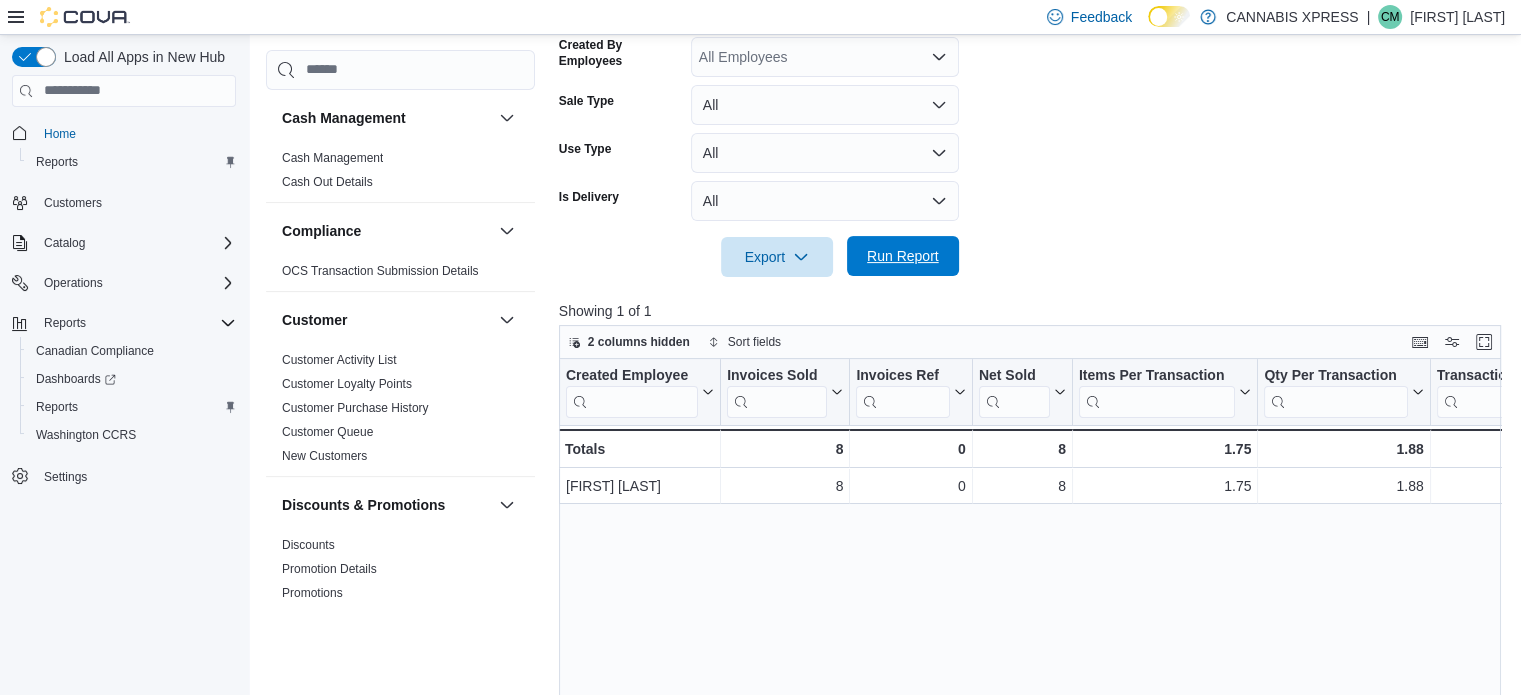 click on "Run Report" at bounding box center (903, 256) 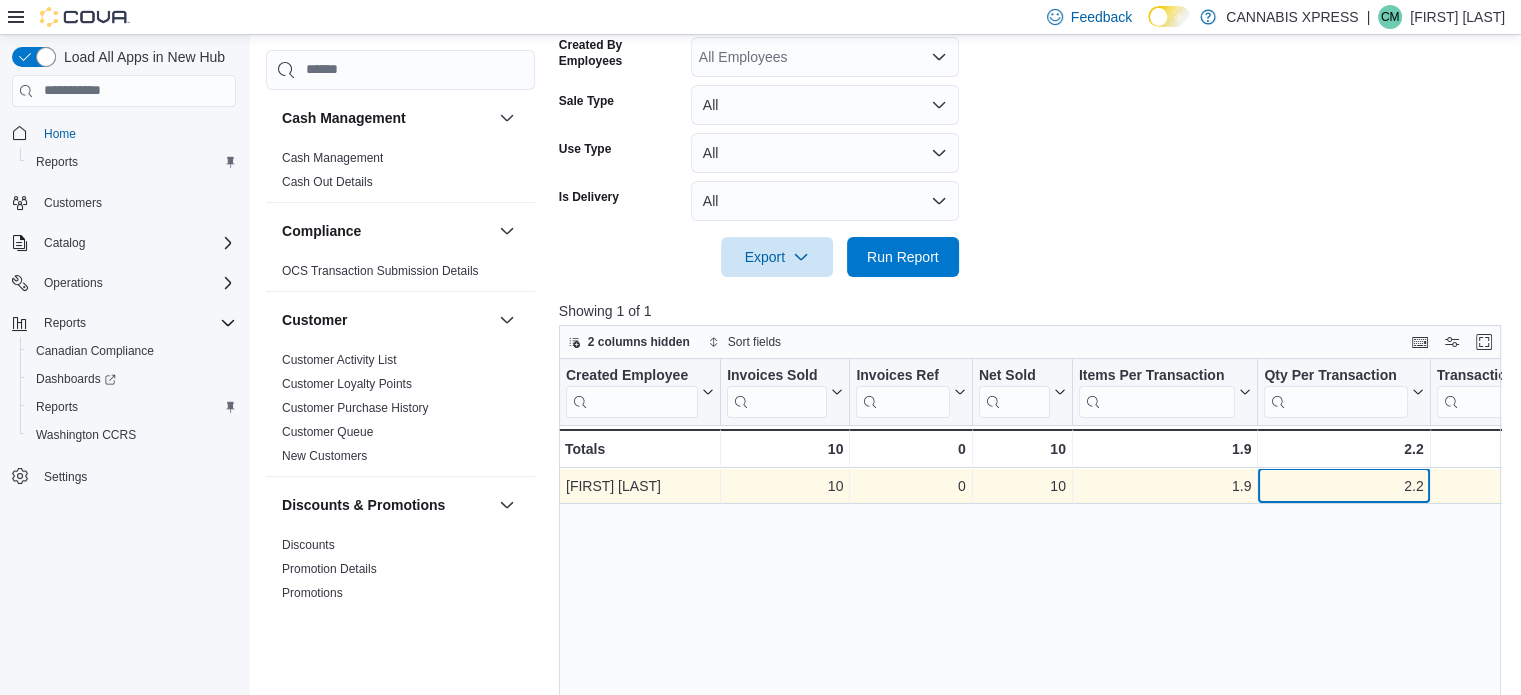 drag, startPoint x: 1304, startPoint y: 475, endPoint x: 1302, endPoint y: 485, distance: 10.198039 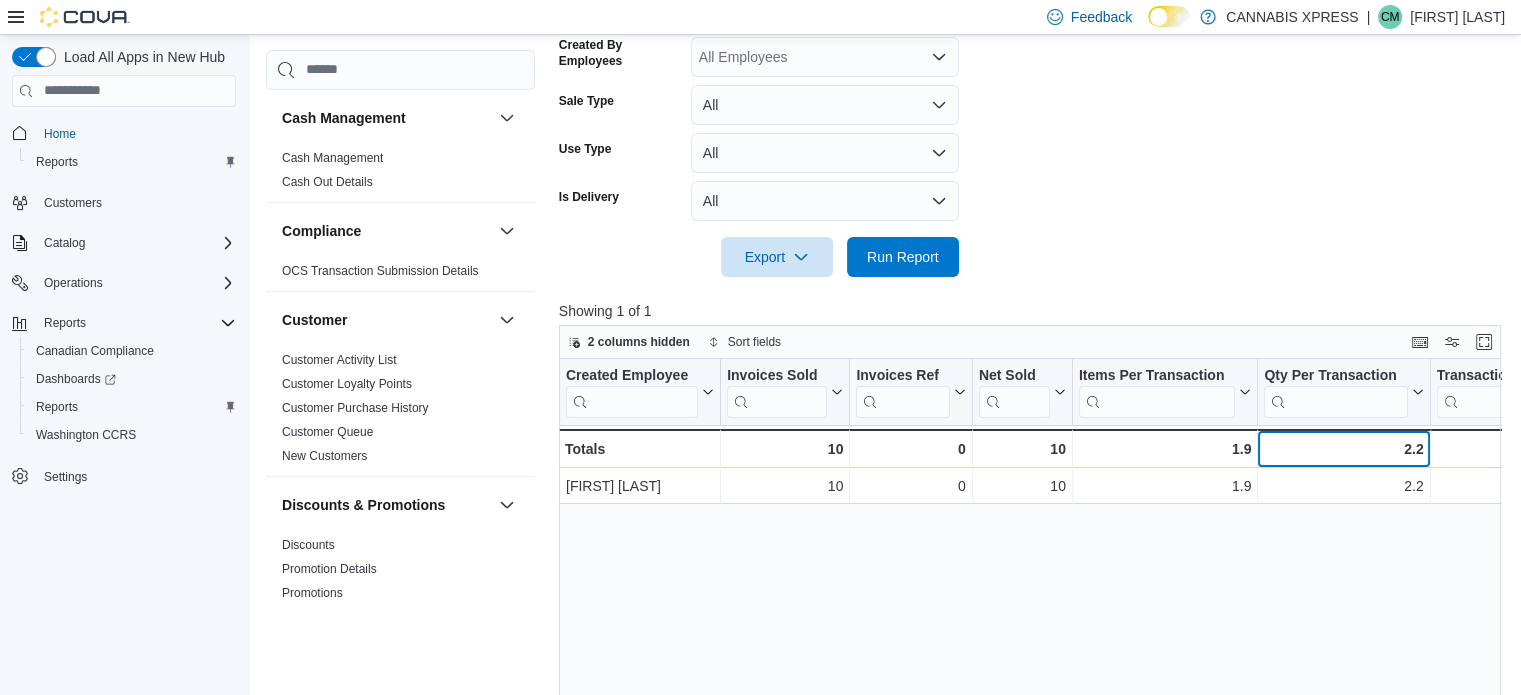 click on "2.2 -  Qty Per Transaction, column 6, row 2" at bounding box center (1344, 448) 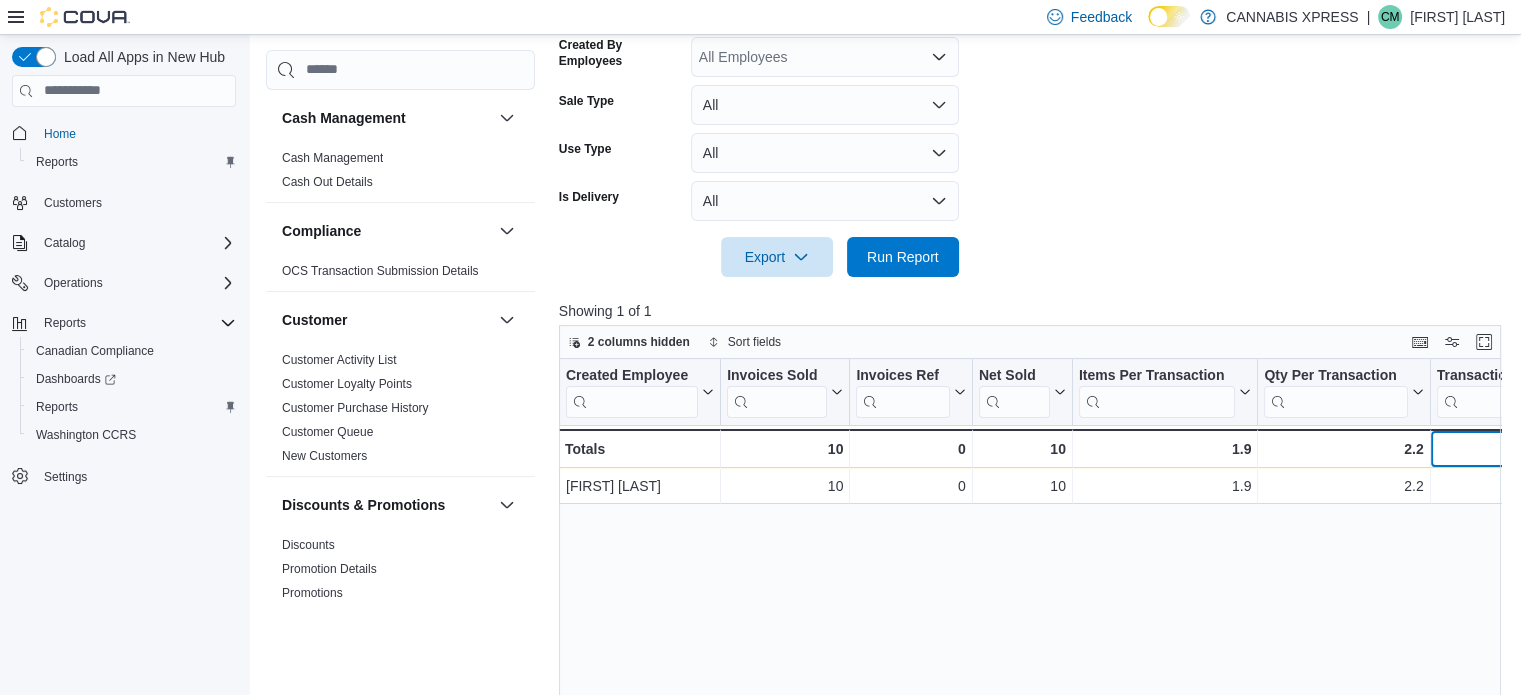 scroll, scrollTop: 0, scrollLeft: 96, axis: horizontal 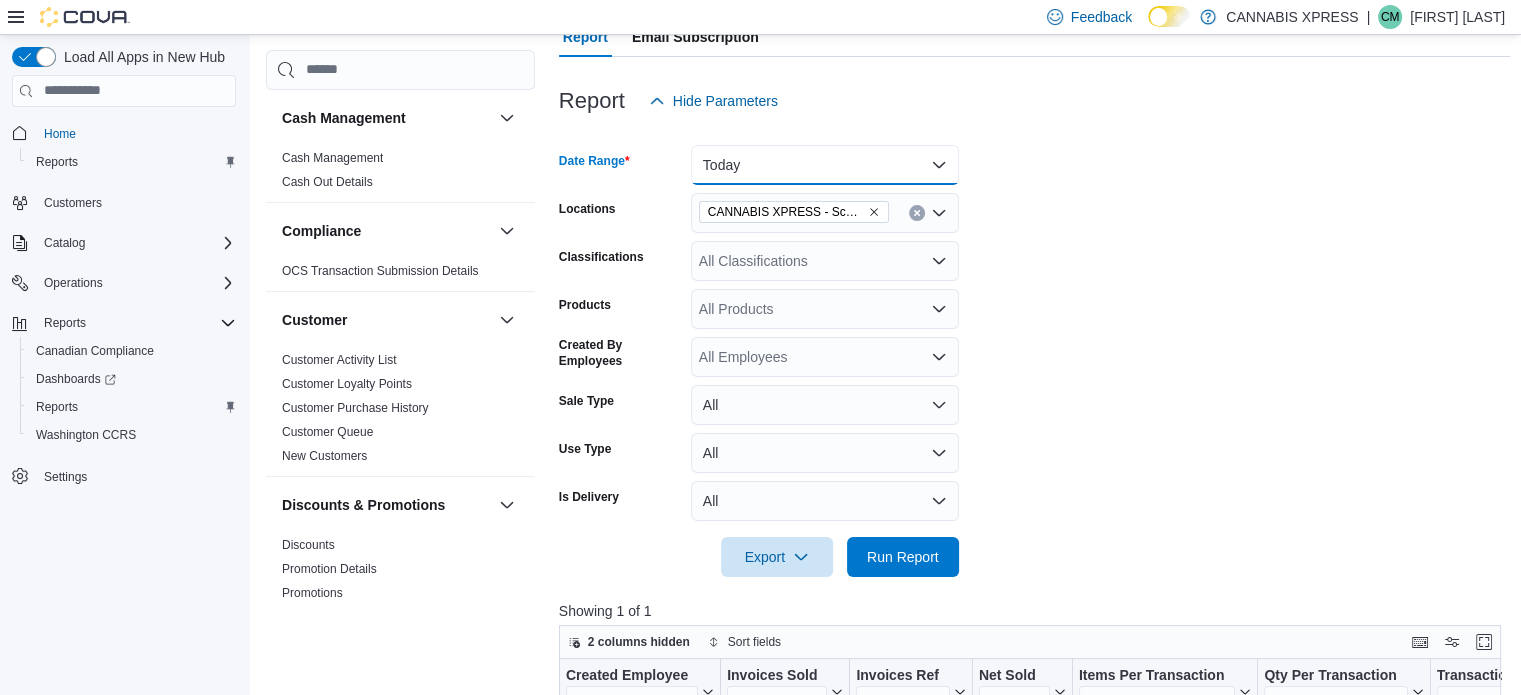 click on "Today" at bounding box center [825, 165] 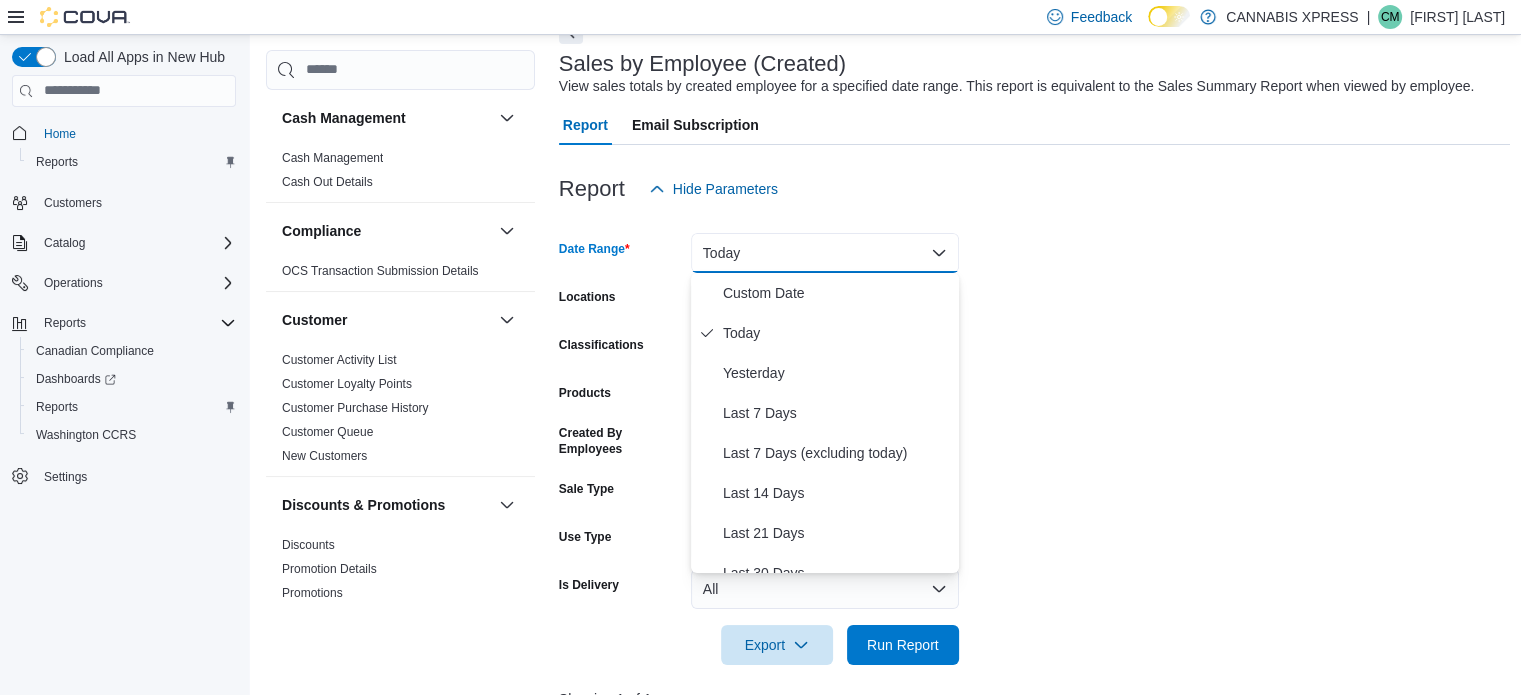 scroll, scrollTop: 100, scrollLeft: 0, axis: vertical 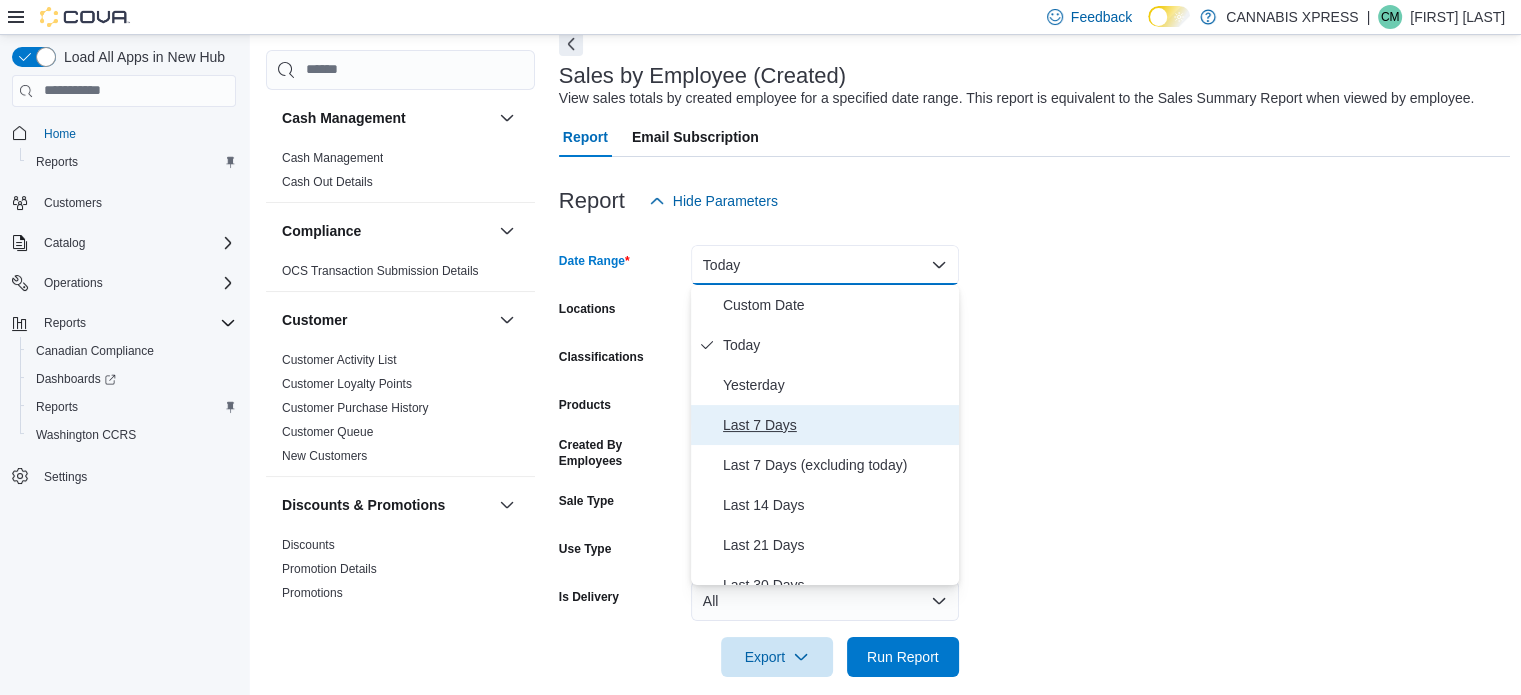 click on "Last 7 Days" at bounding box center [837, 425] 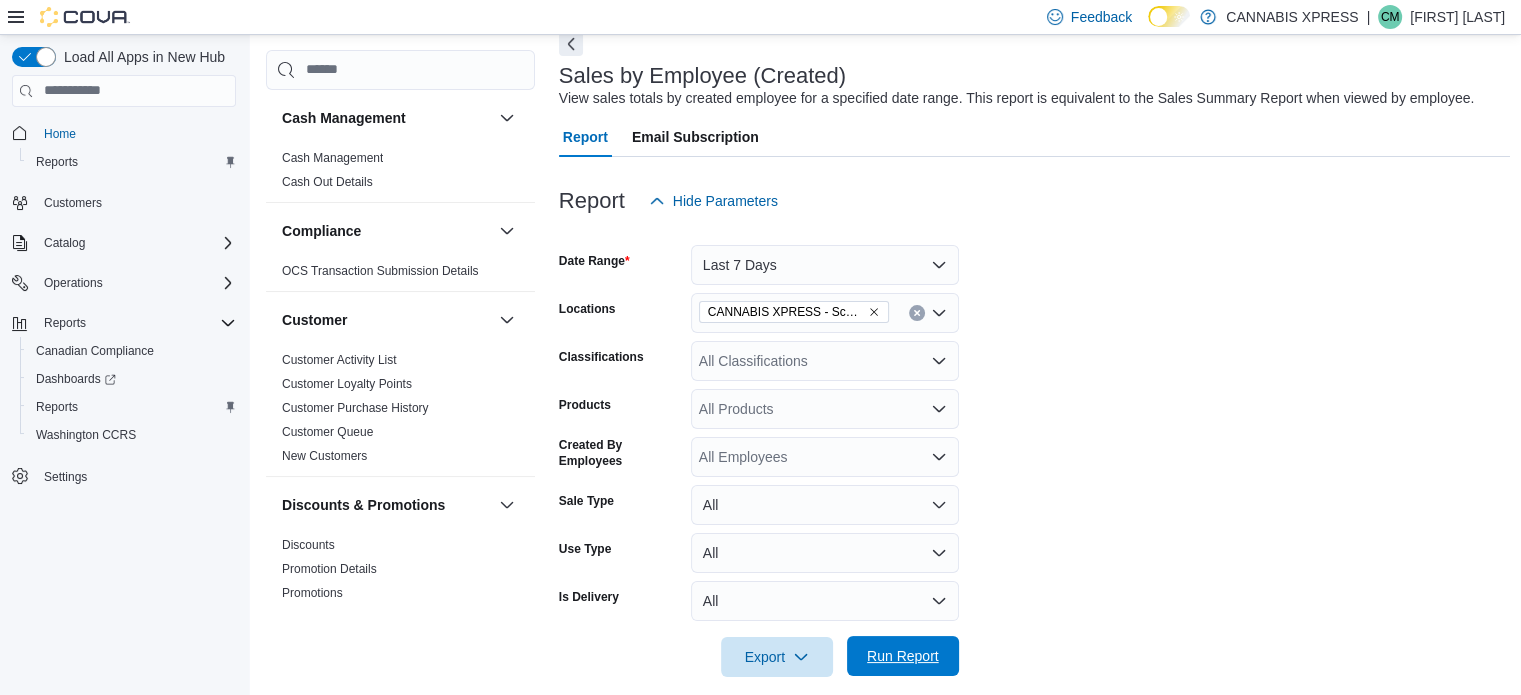 click on "Run Report" at bounding box center (903, 656) 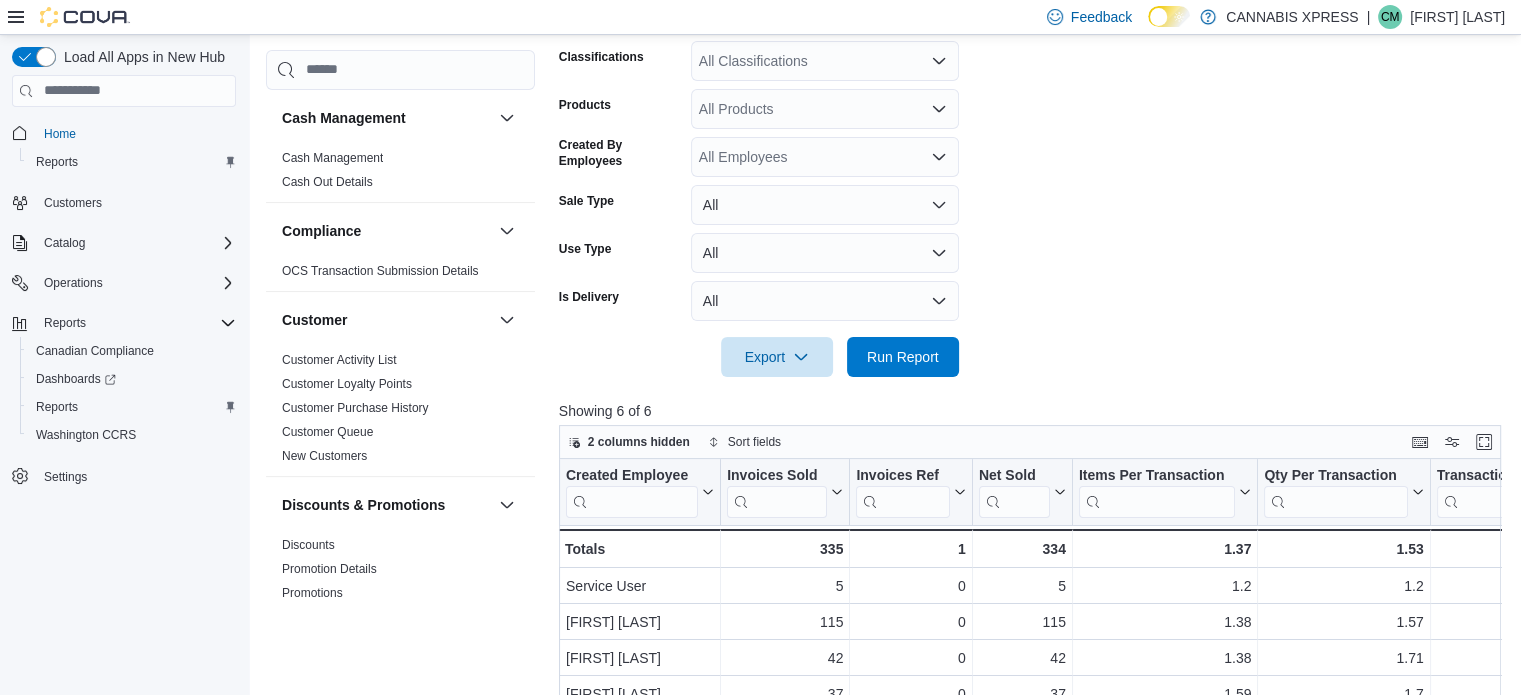 scroll, scrollTop: 700, scrollLeft: 0, axis: vertical 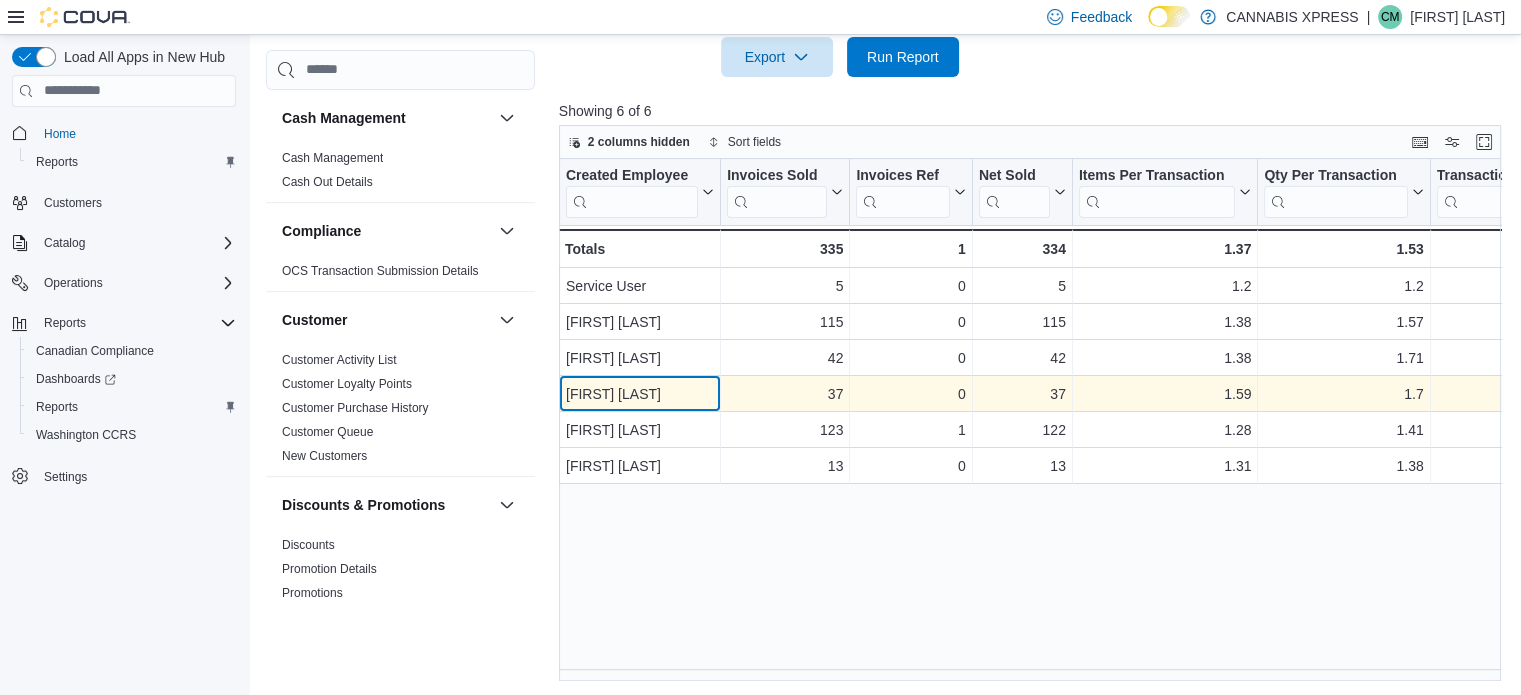 click on "[FIRST] [LAST]" at bounding box center (640, 394) 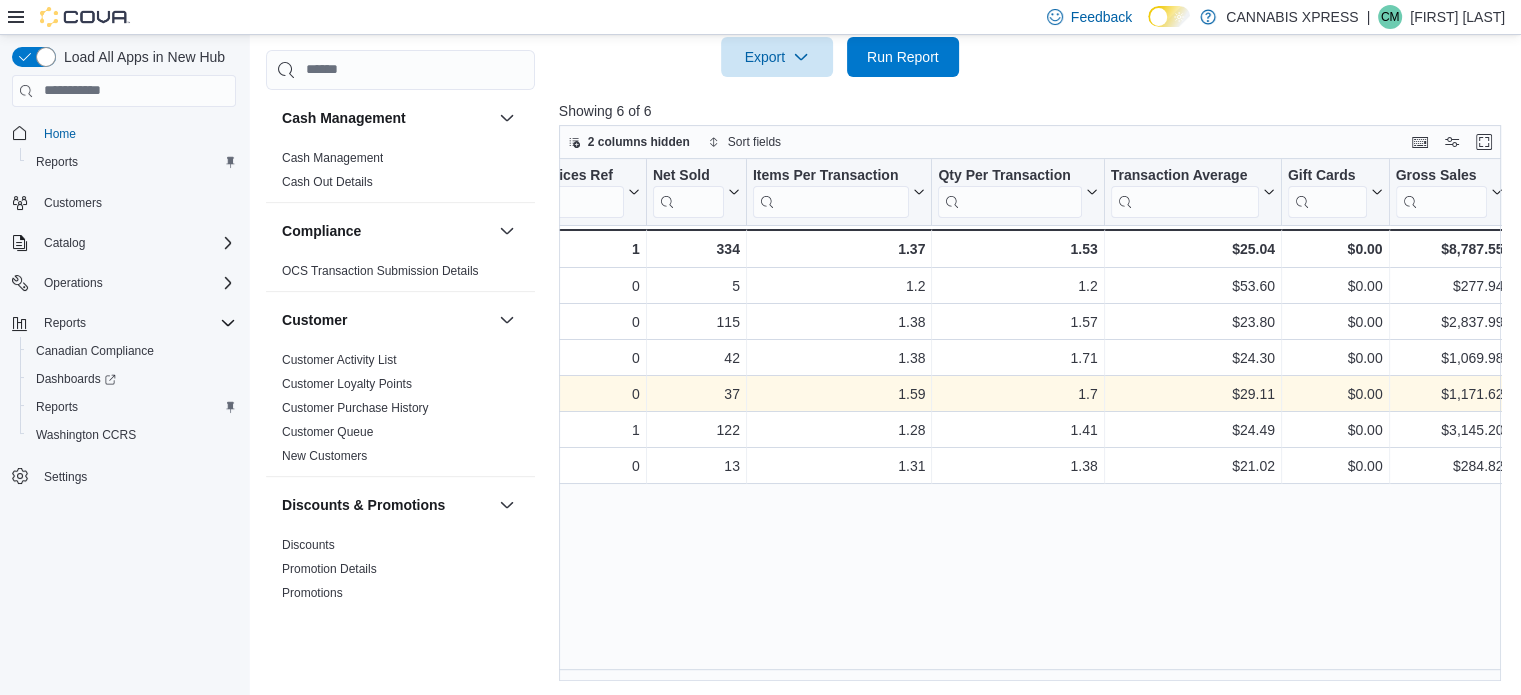 scroll, scrollTop: 0, scrollLeft: 424, axis: horizontal 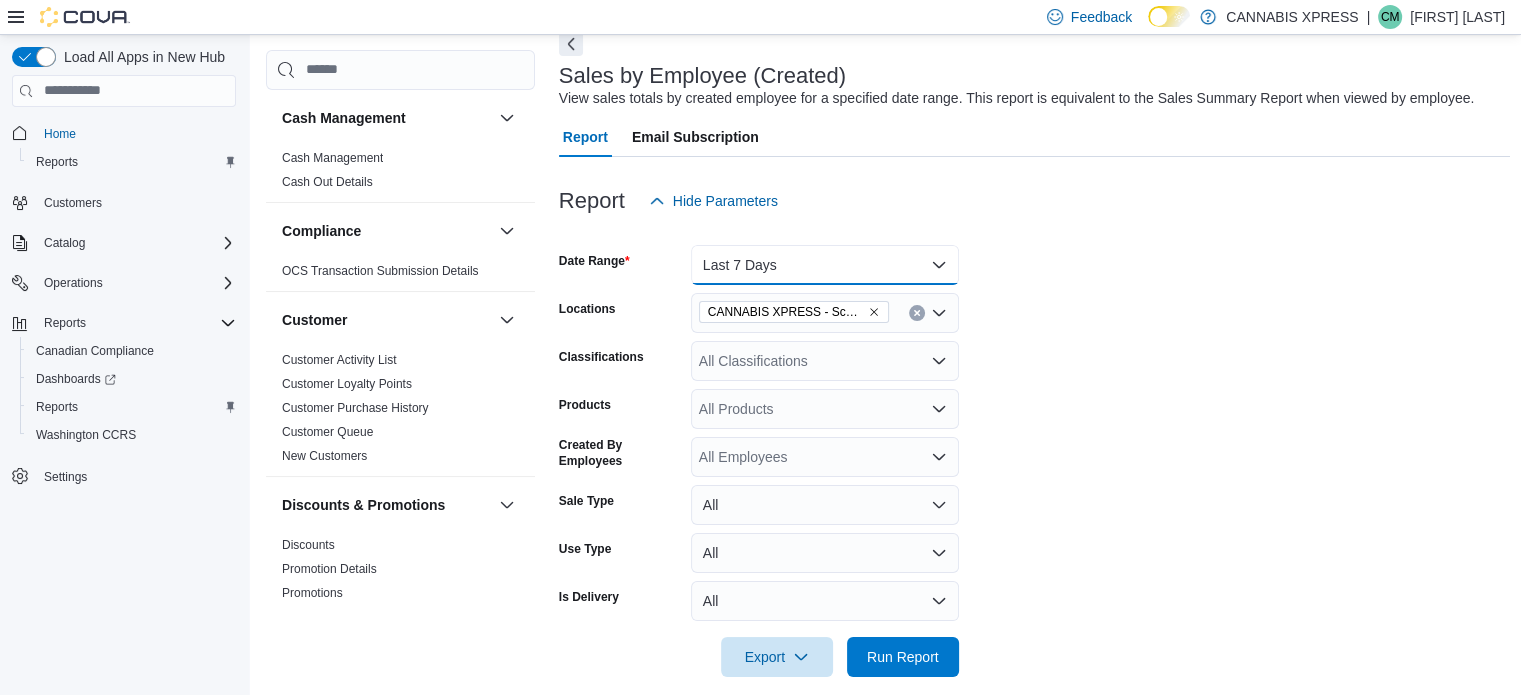 click on "Last 7 Days" at bounding box center [825, 265] 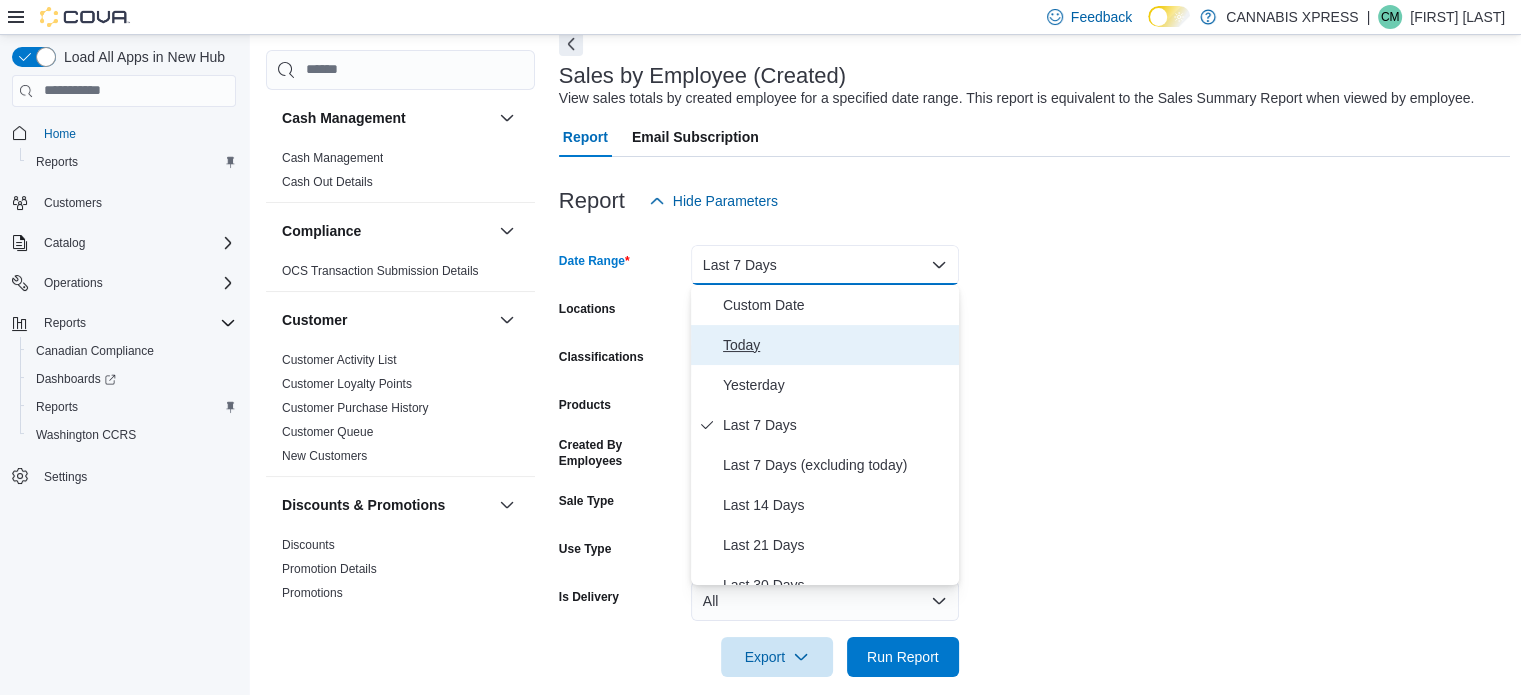 click on "Today" at bounding box center (837, 345) 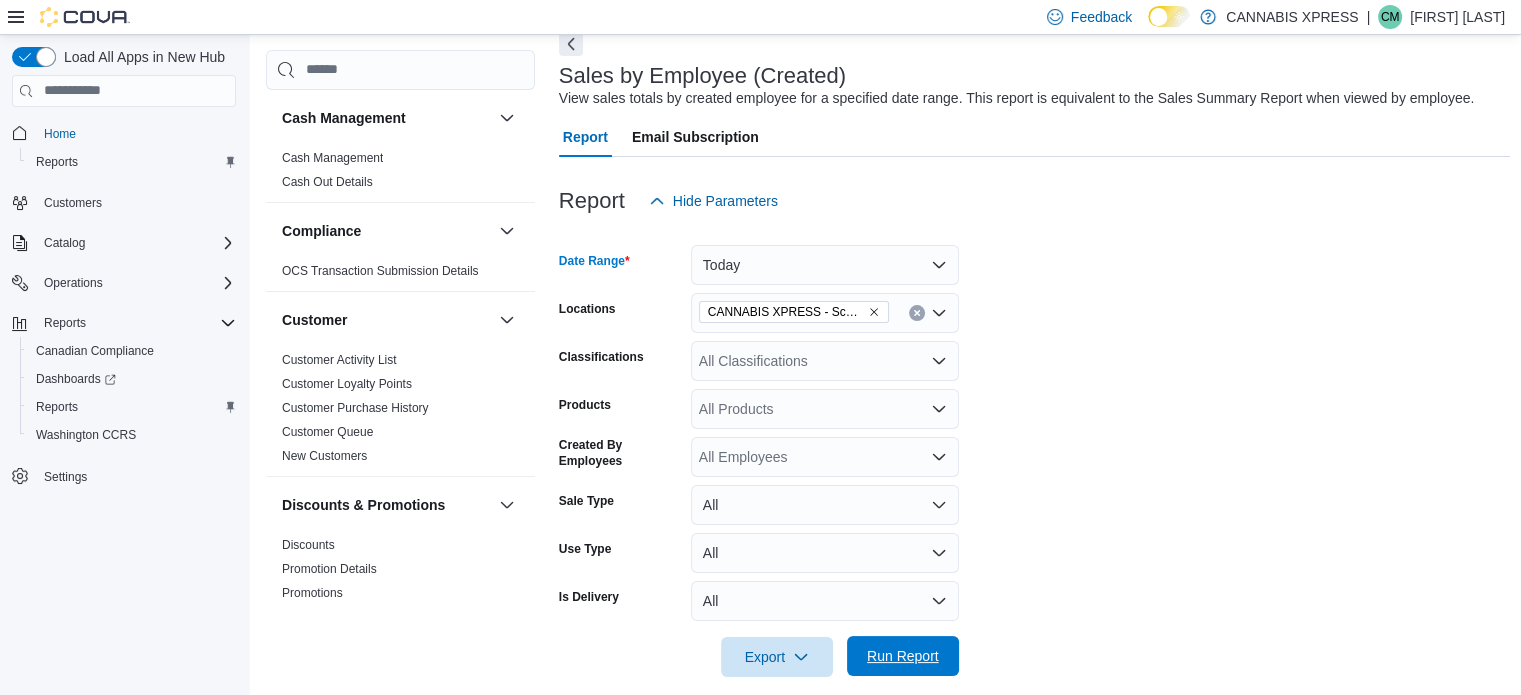 click on "Run Report" at bounding box center [903, 656] 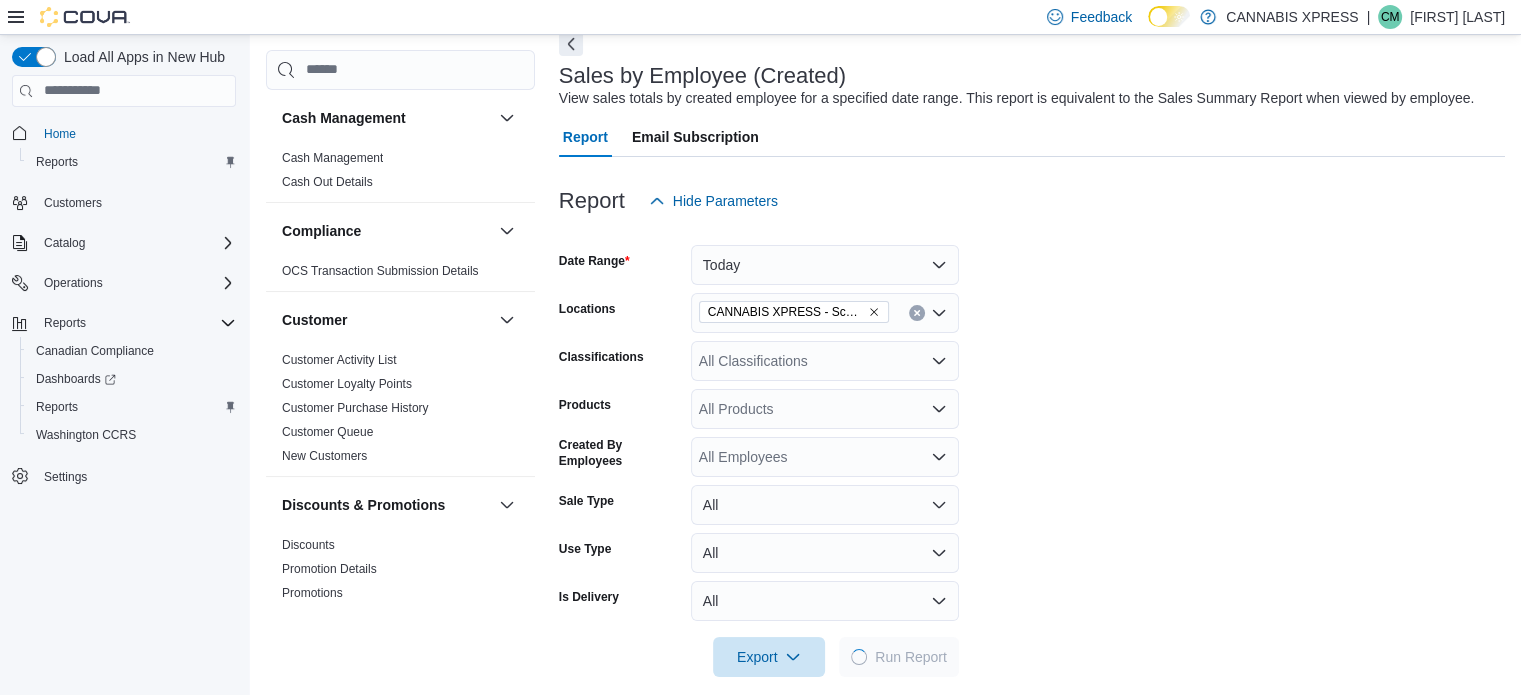 click on "Run Report" at bounding box center [911, 657] 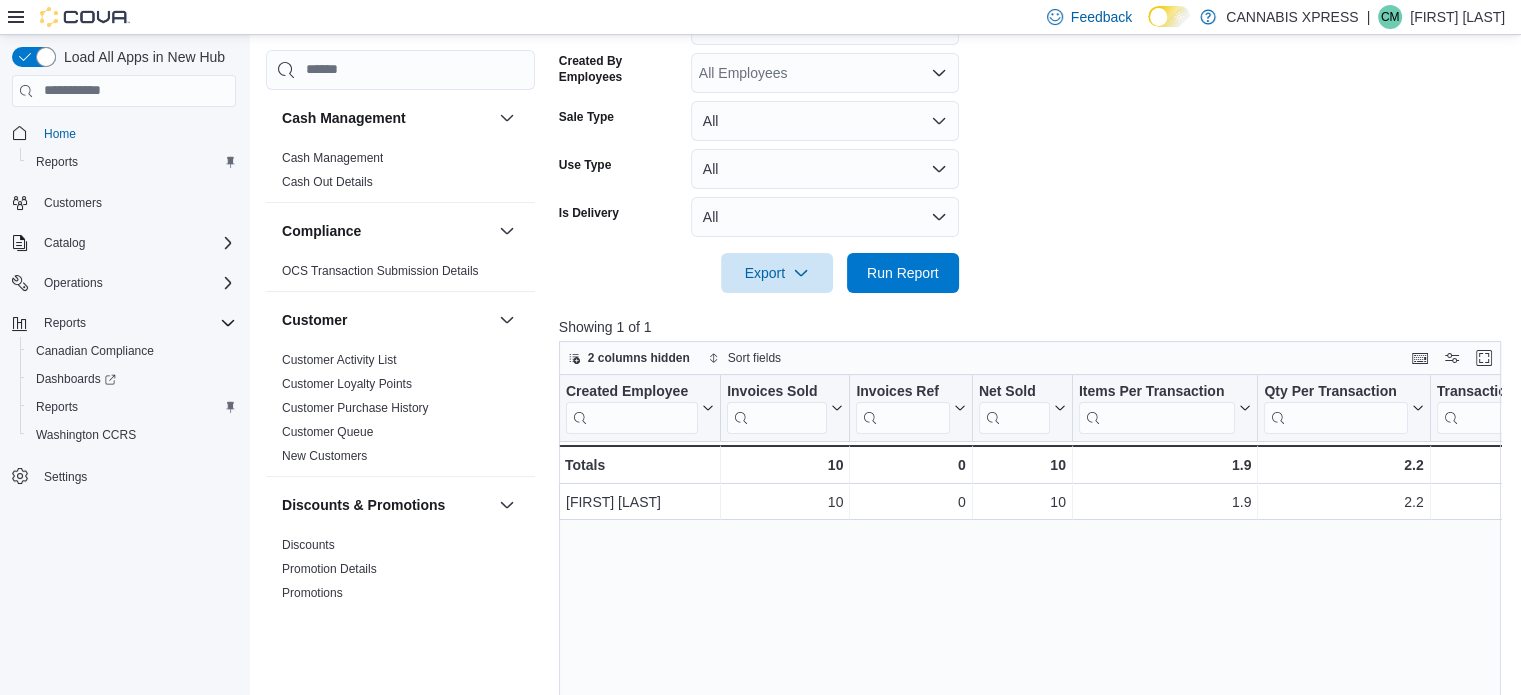 scroll, scrollTop: 500, scrollLeft: 0, axis: vertical 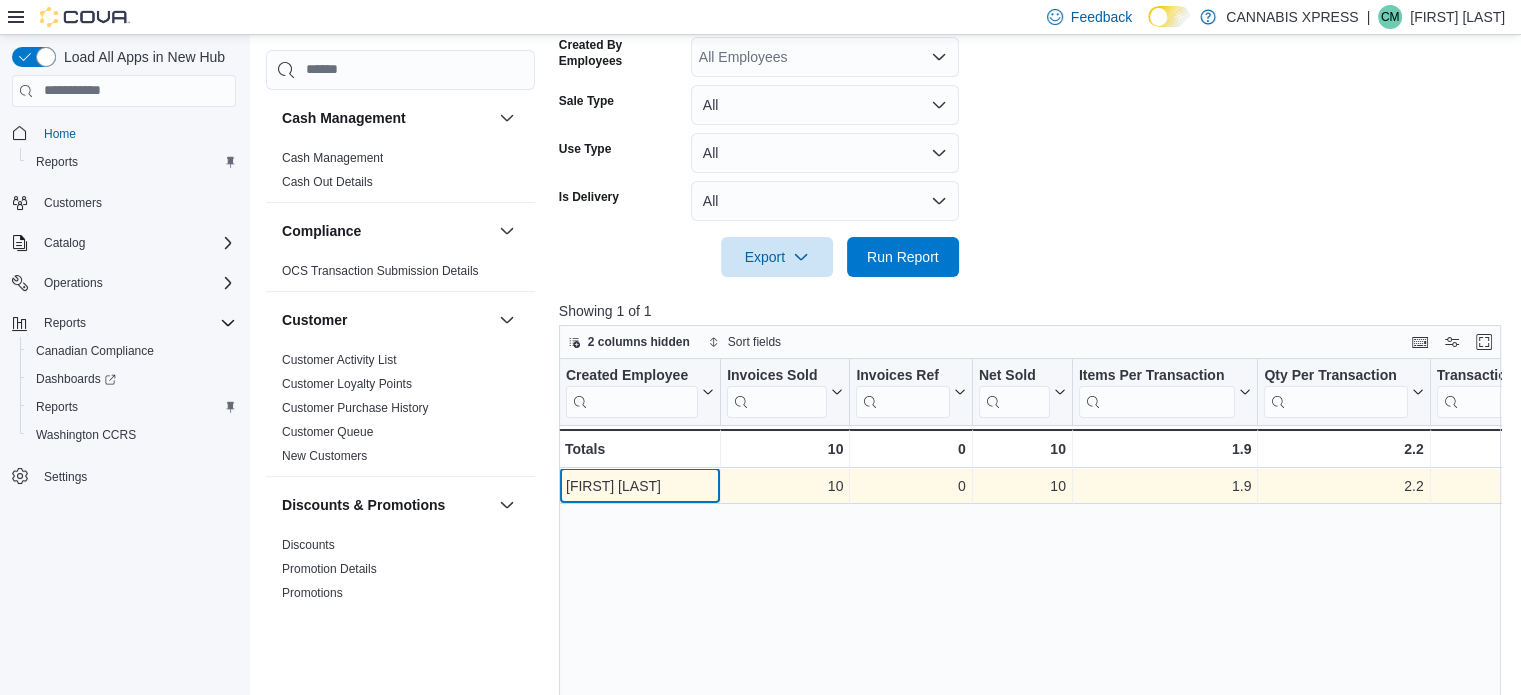click on "[FIRST] [LAST]" at bounding box center [640, 486] 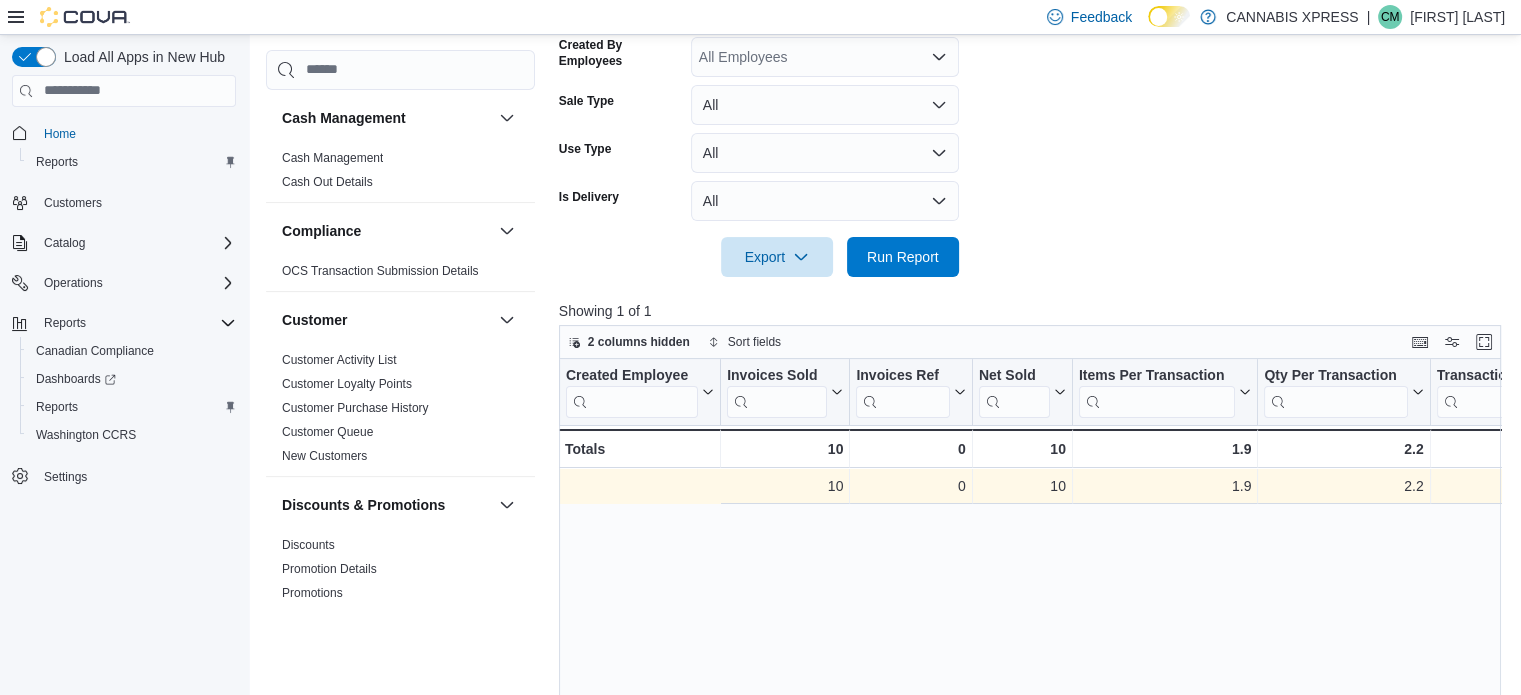 scroll, scrollTop: 0, scrollLeft: 424, axis: horizontal 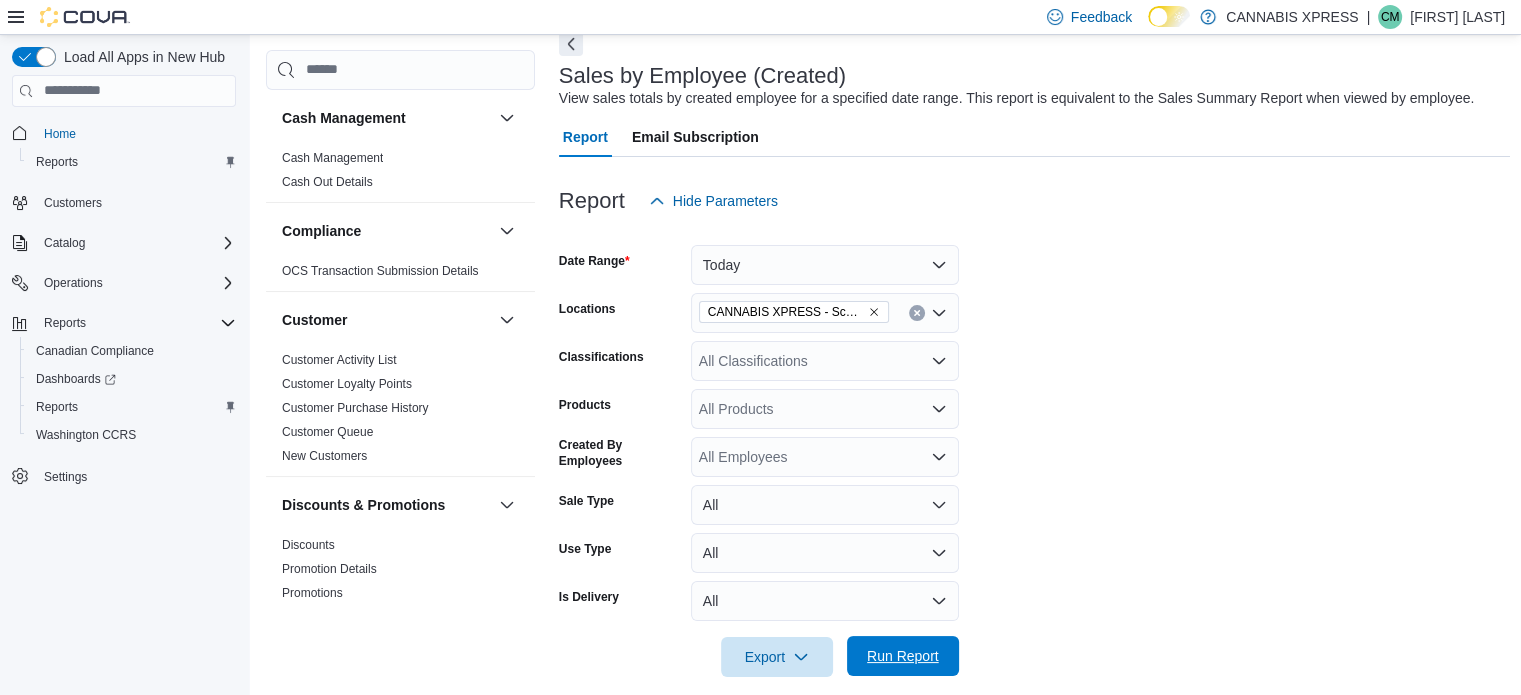 click on "Run Report" at bounding box center [903, 656] 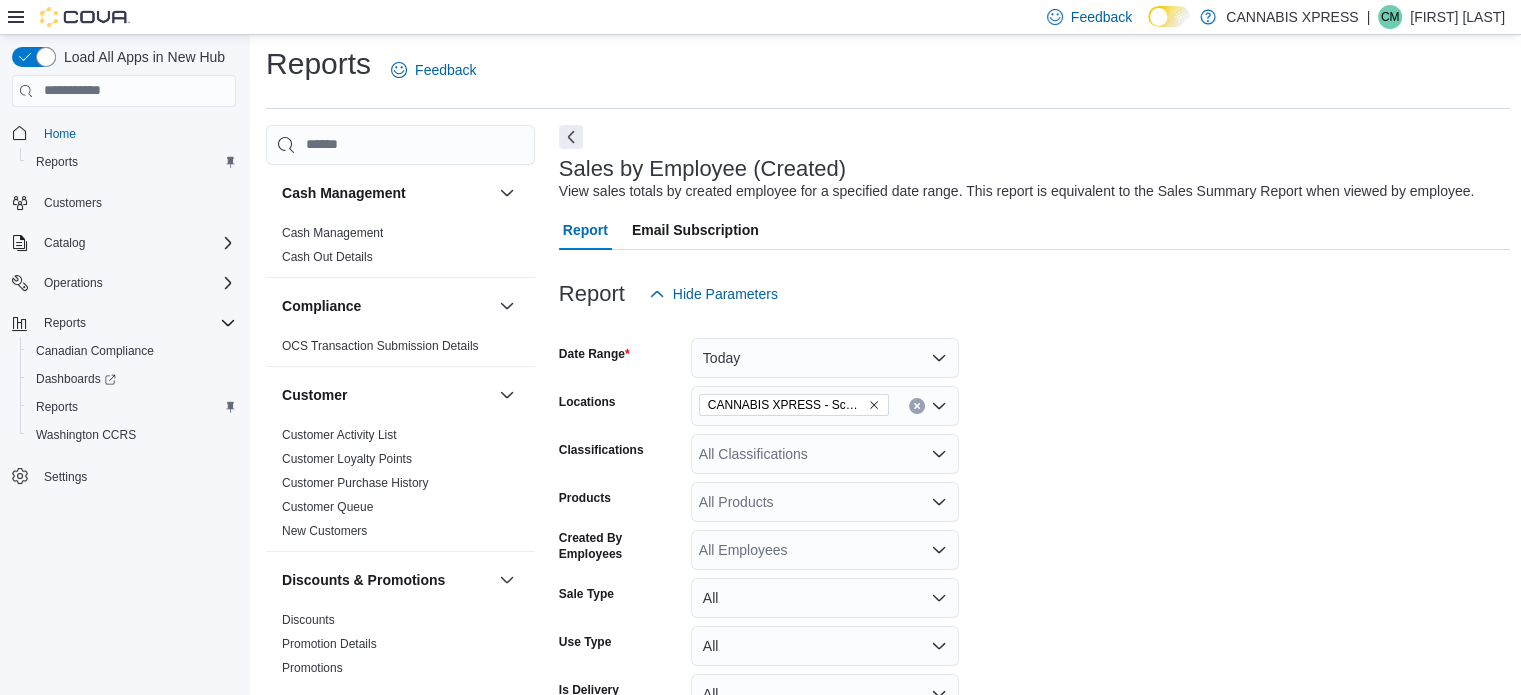 scroll, scrollTop: 0, scrollLeft: 0, axis: both 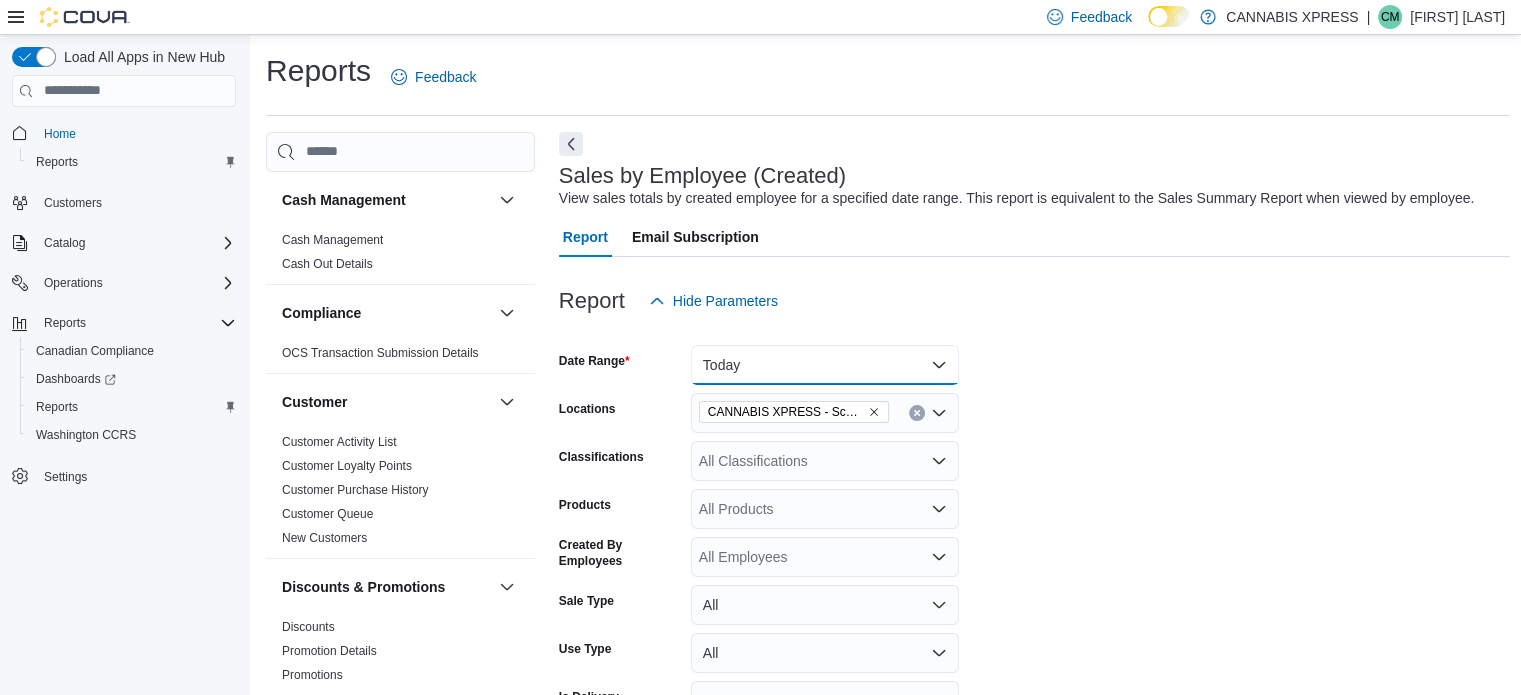 click on "Today" at bounding box center (825, 365) 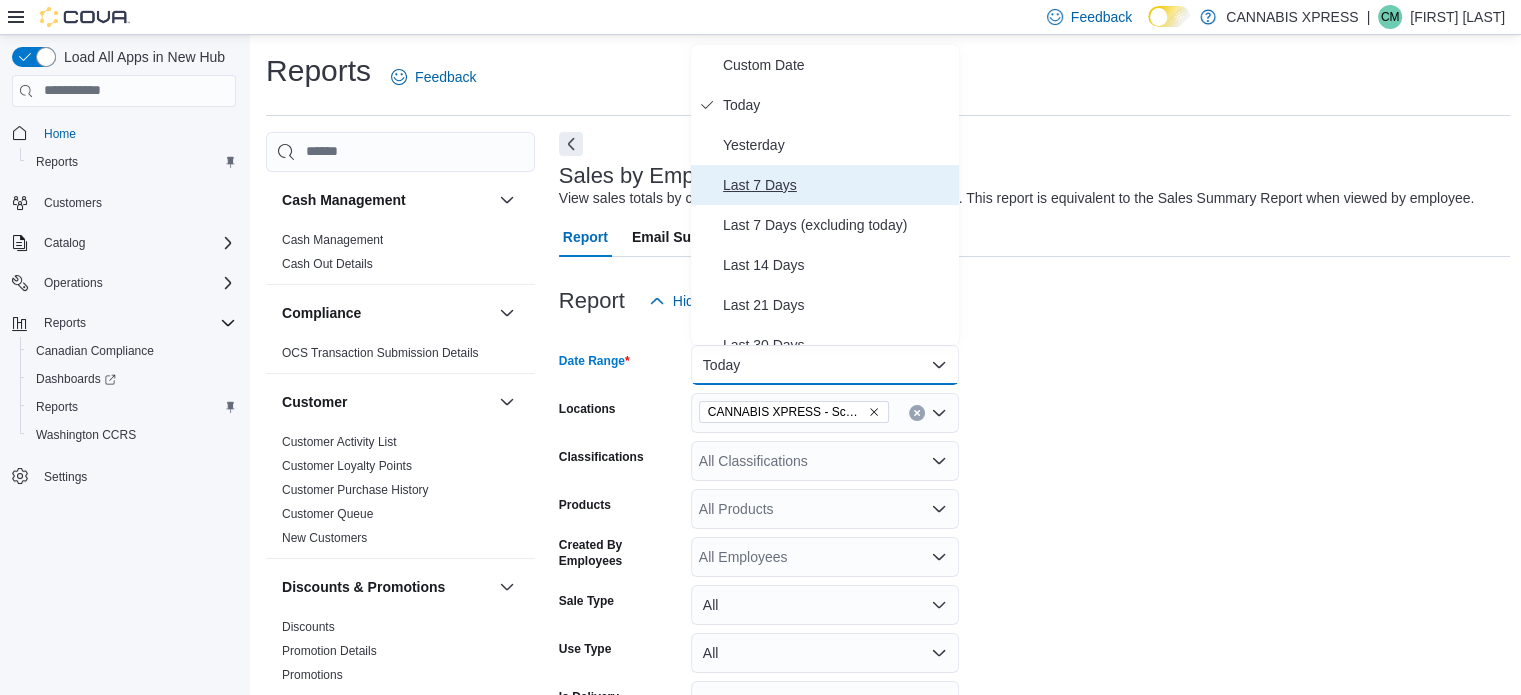 click on "Last 7 Days" at bounding box center (837, 185) 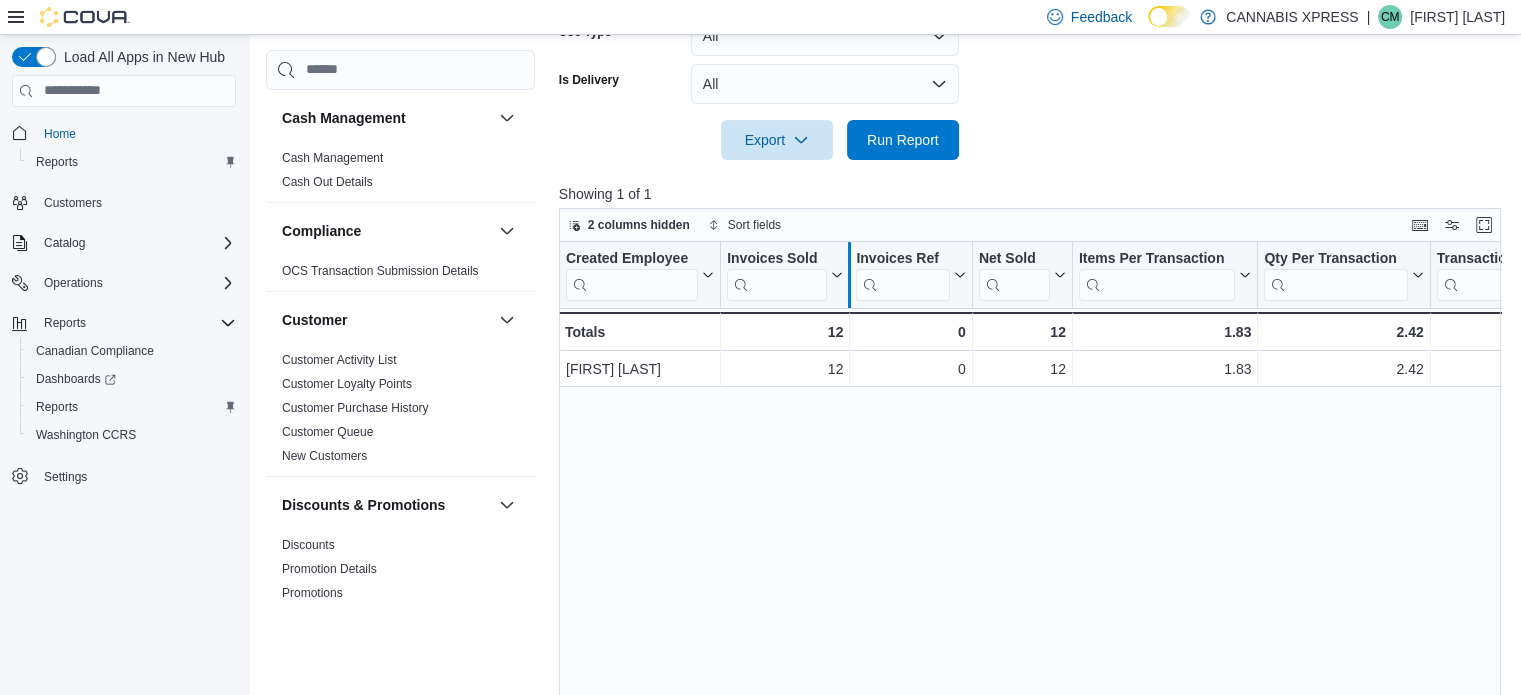 scroll, scrollTop: 501, scrollLeft: 0, axis: vertical 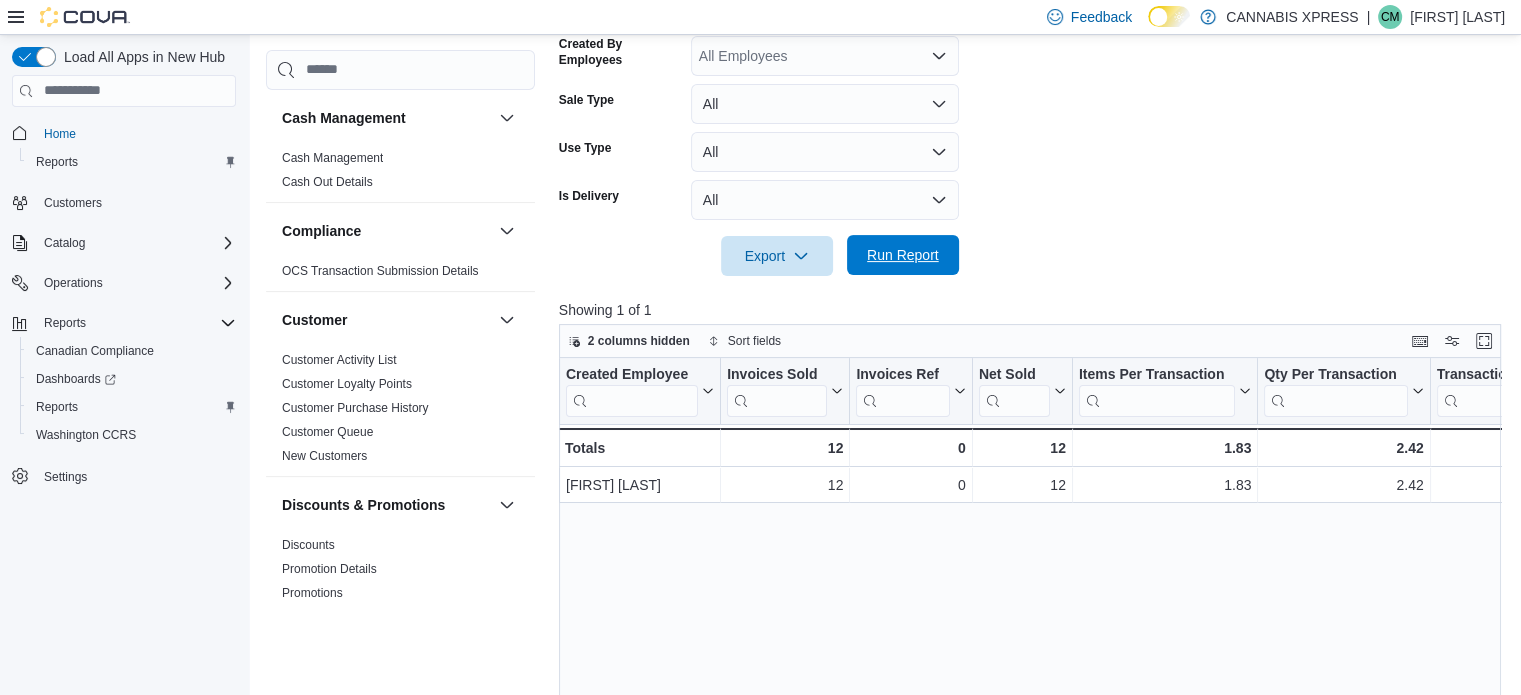 click on "Run Report" at bounding box center [903, 255] 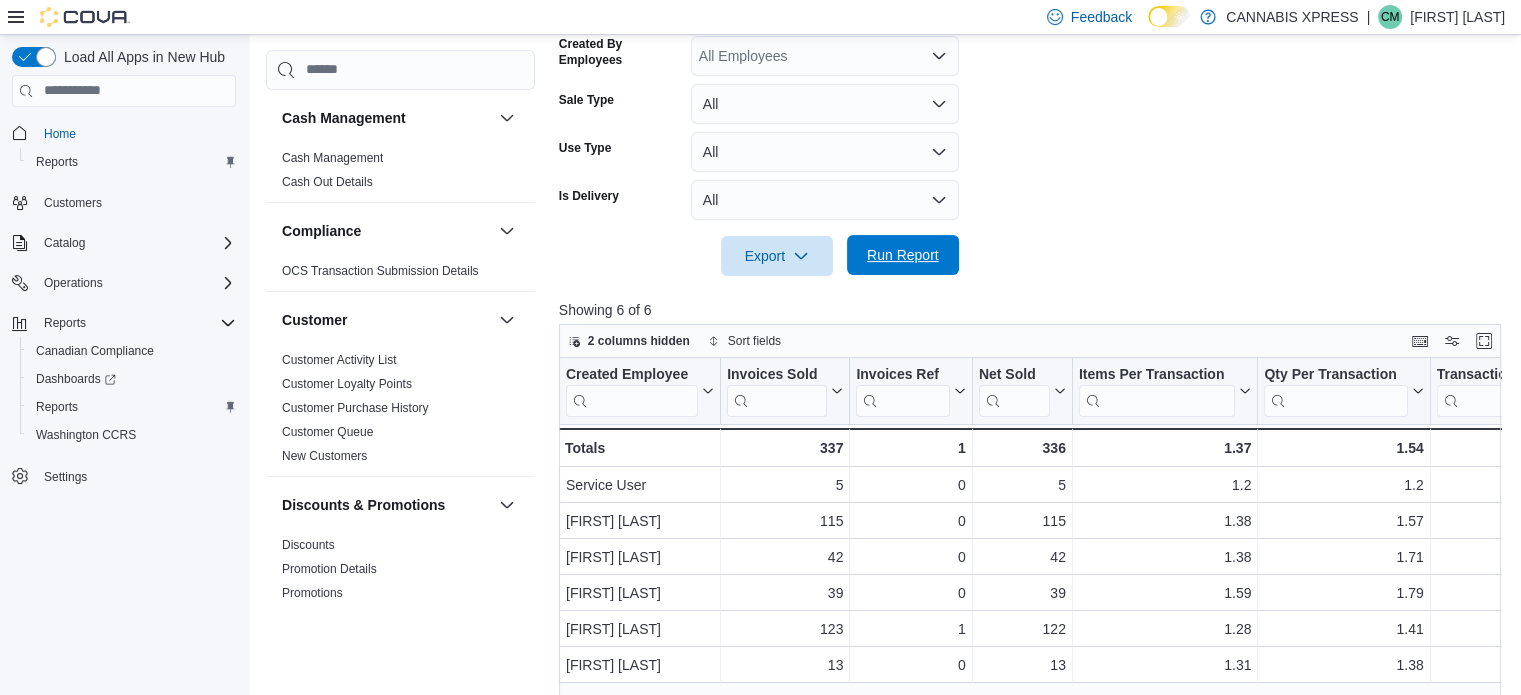 scroll, scrollTop: 601, scrollLeft: 0, axis: vertical 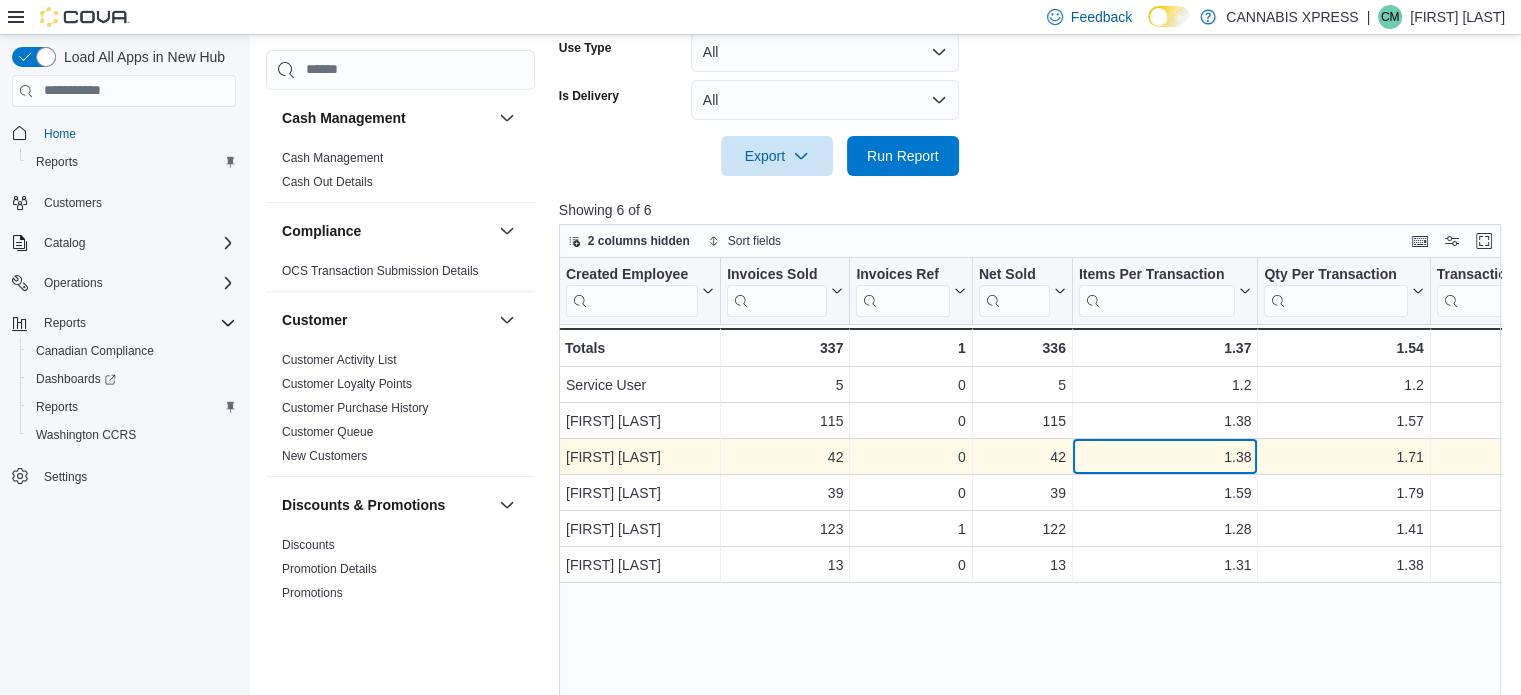 click on "1.38" at bounding box center [1165, 457] 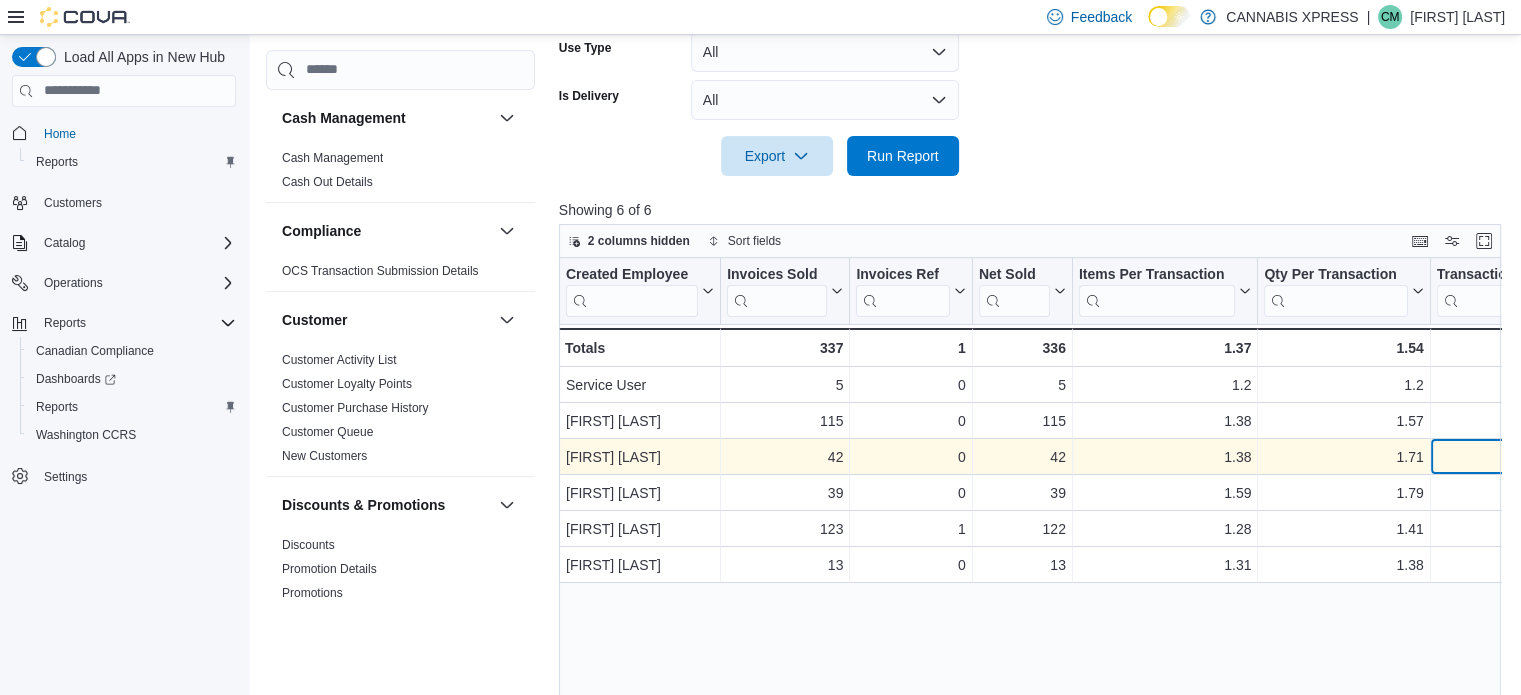 scroll, scrollTop: 0, scrollLeft: 96, axis: horizontal 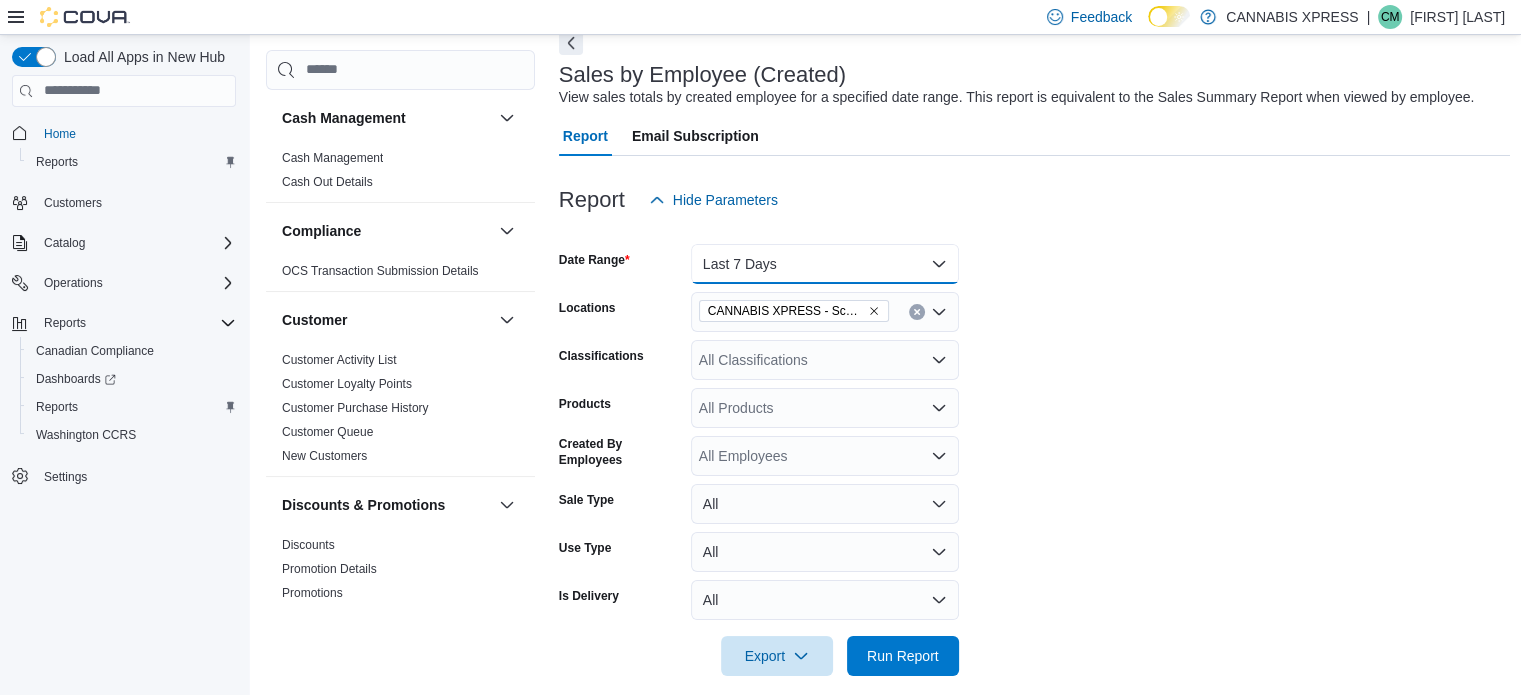 click on "Last 7 Days" at bounding box center (825, 264) 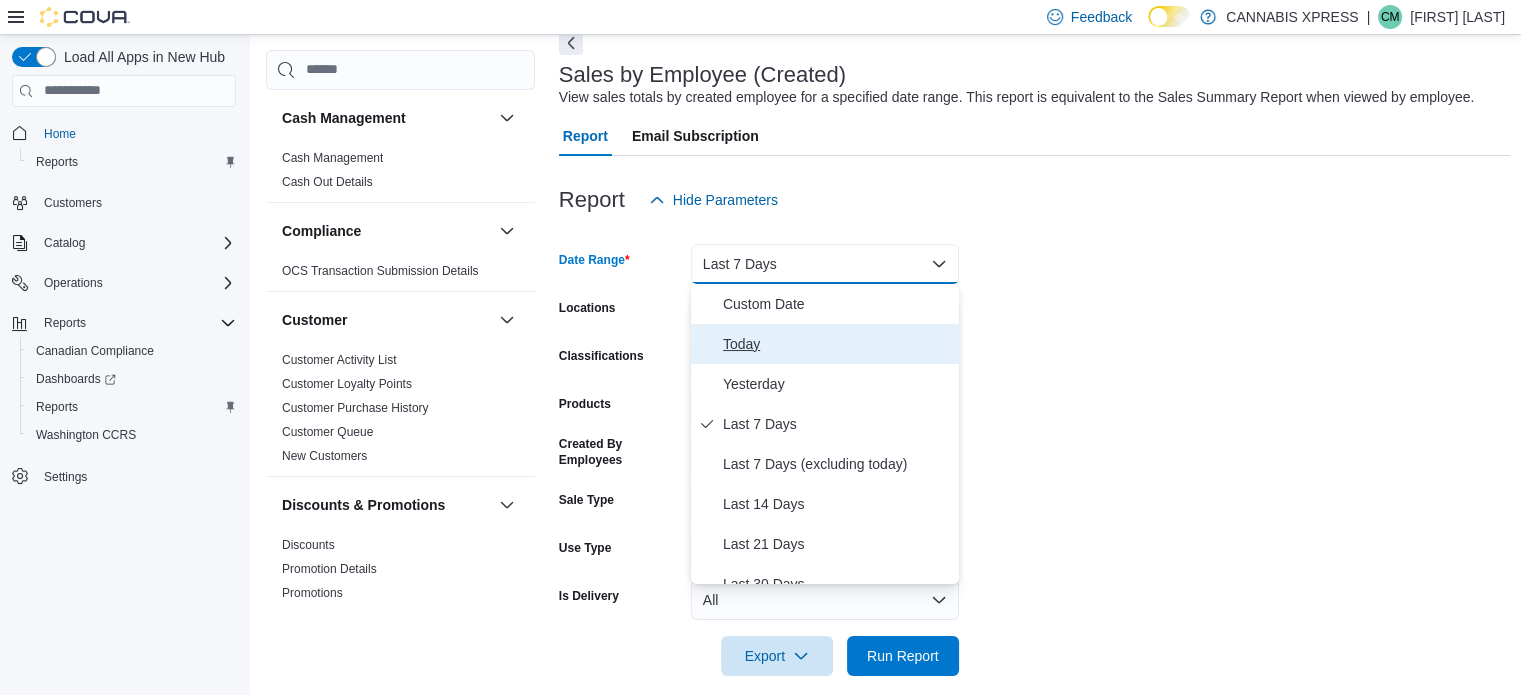 click on "Today" at bounding box center [825, 344] 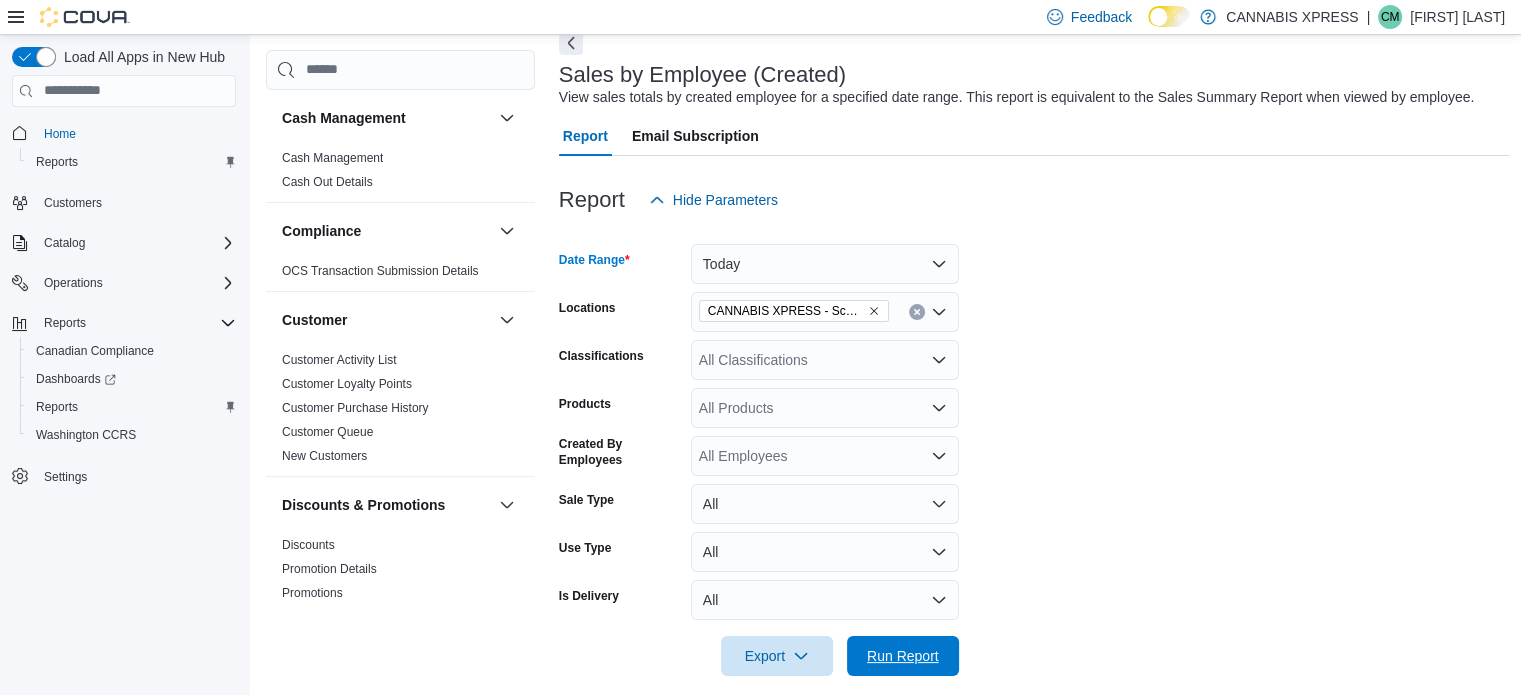 drag, startPoint x: 909, startPoint y: 643, endPoint x: 912, endPoint y: 603, distance: 40.112343 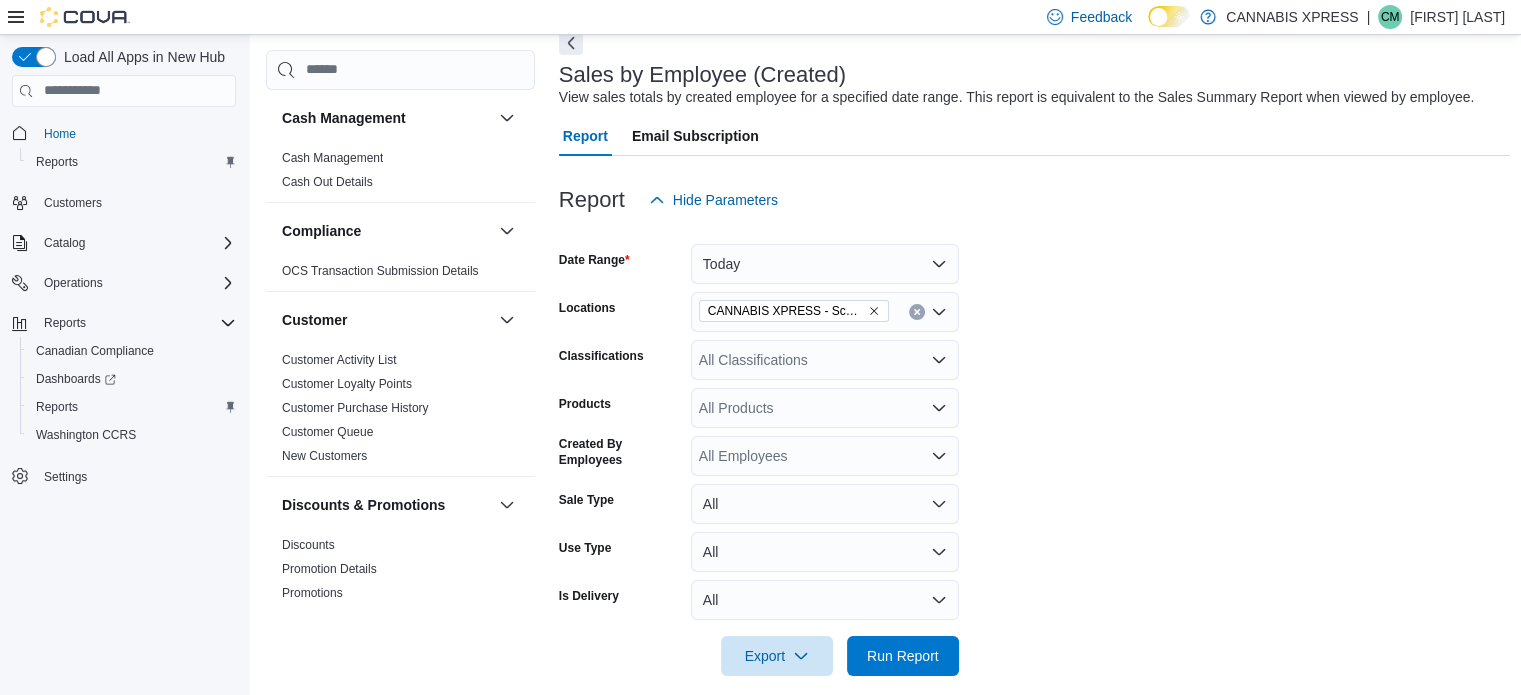 scroll, scrollTop: 601, scrollLeft: 0, axis: vertical 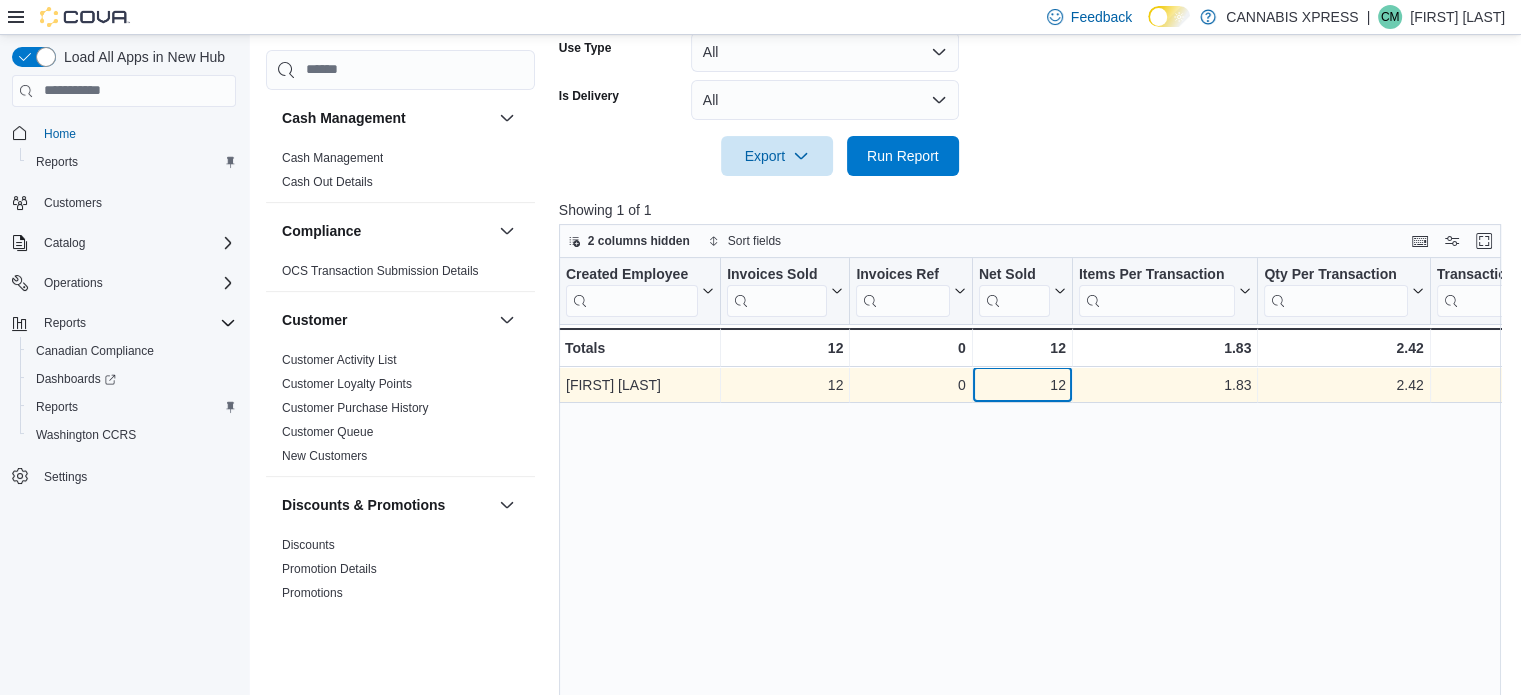 click on "12" at bounding box center (1022, 385) 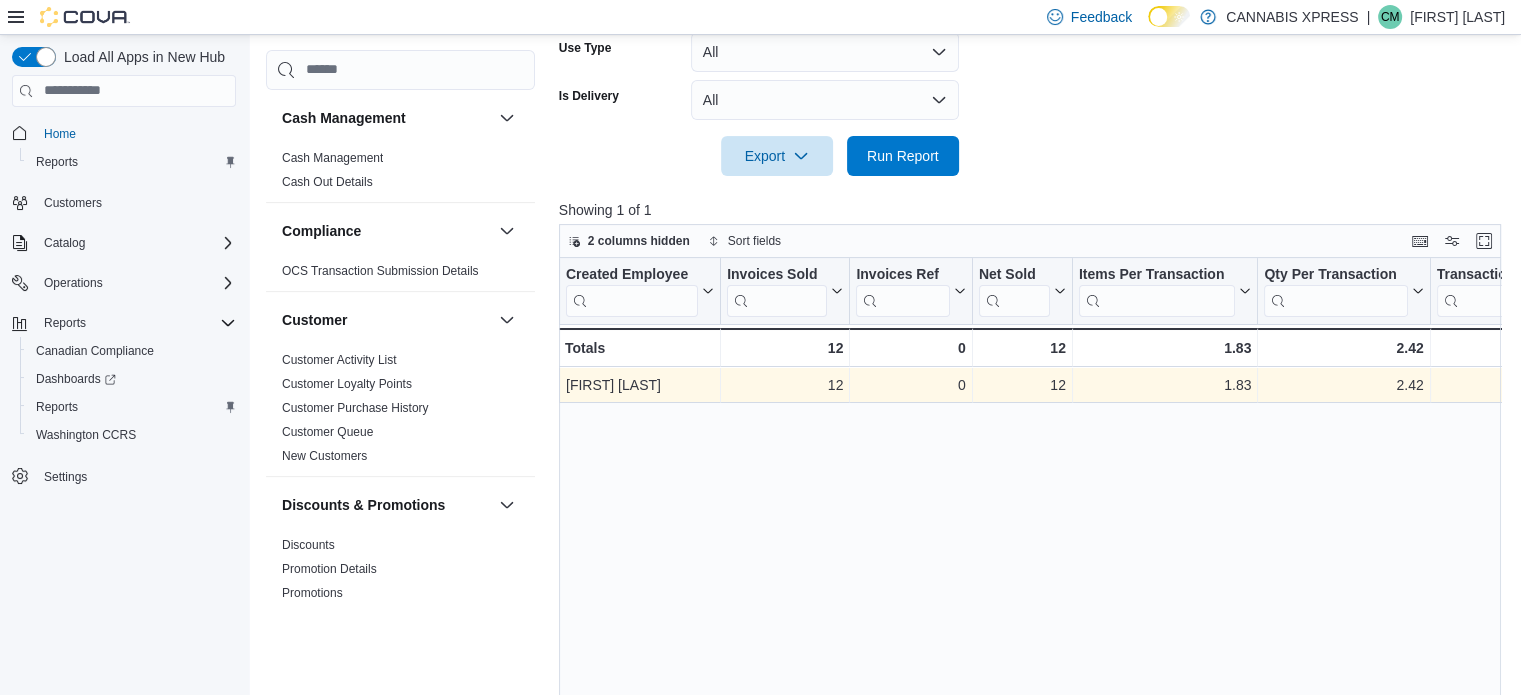 scroll, scrollTop: 0, scrollLeft: 424, axis: horizontal 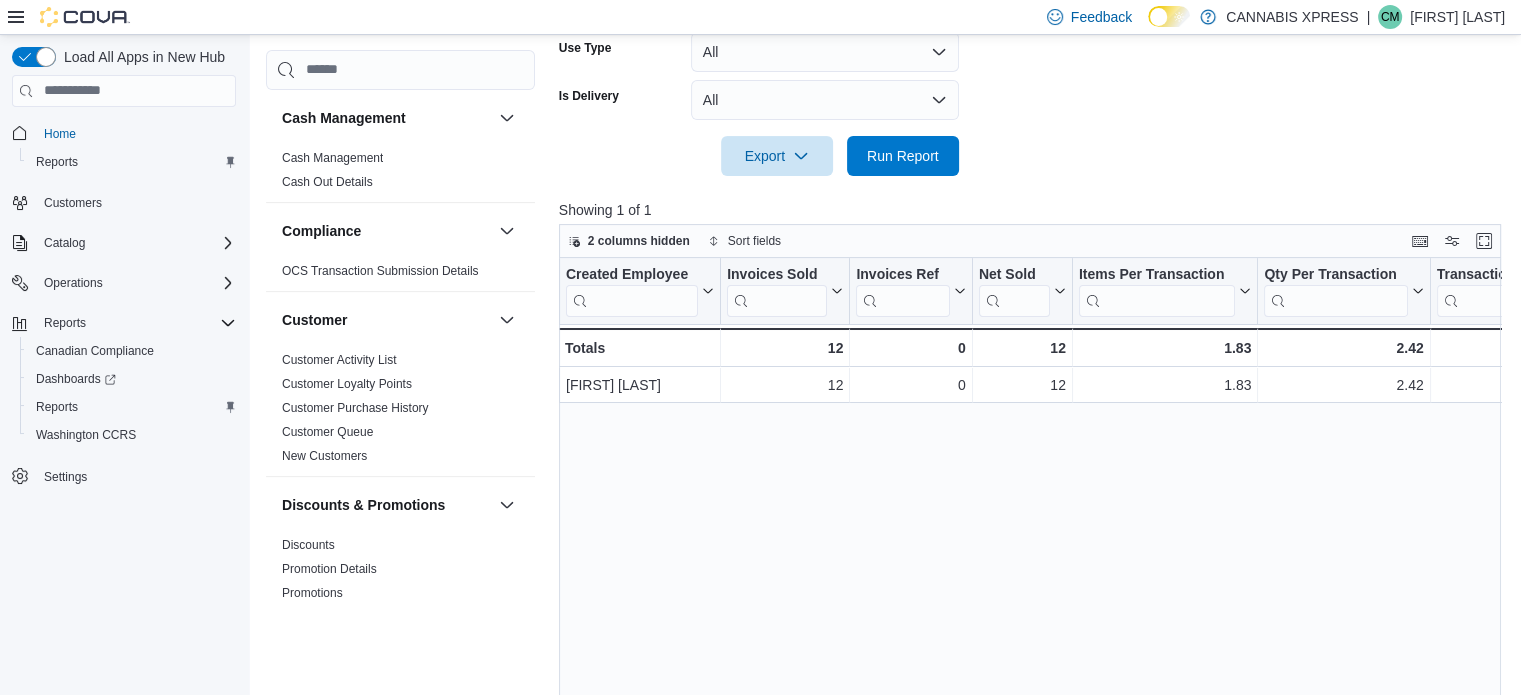 click on "Created Employee Click to view column header actions Invoices Sold Click to view column header actions Invoices Ref Click to view column header actions Net Sold Click to view column header actions Items Per Transaction Click to view column header actions Qty Per Transaction Click to view column header actions Transaction Average Click to view column header actions Gift Cards Click to view column header actions Gross Sales Click to view column header actions Subtotal Click to view column header actions Total Tax Click to view column header actions Total Invoiced Click to view column header actions Total Cost Click to view column header actions Gross Profit Click to view column header actions Gross Margin Click to view column header actions Total Discount Click to view column header actions Cashback Click to view column header actions Loyalty Redemptions Click to view column header actions [CARD_TYPE] Click to view column header actions Cash Click to view column header actions Debit [CARD_TYPE] Dutchie Online Payment" at bounding box center [1035, 519] 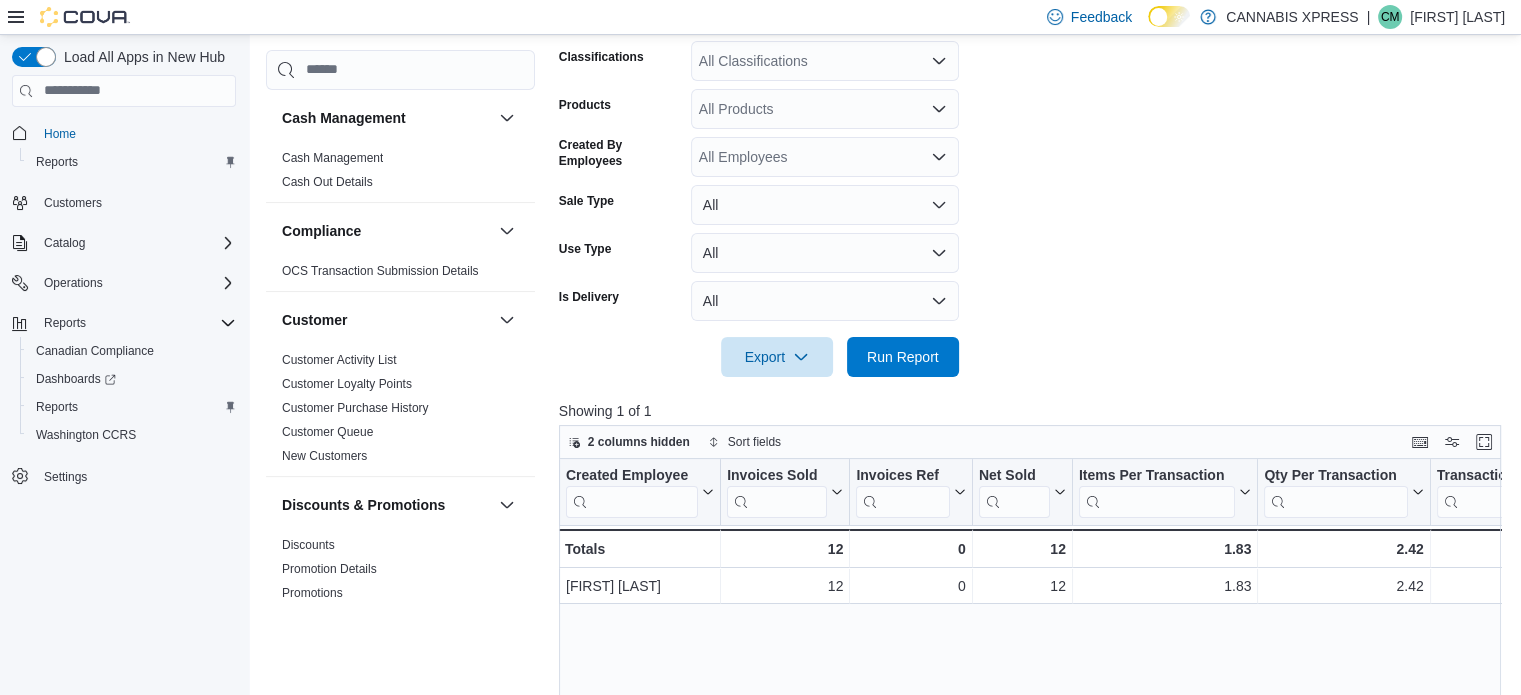 scroll, scrollTop: 401, scrollLeft: 0, axis: vertical 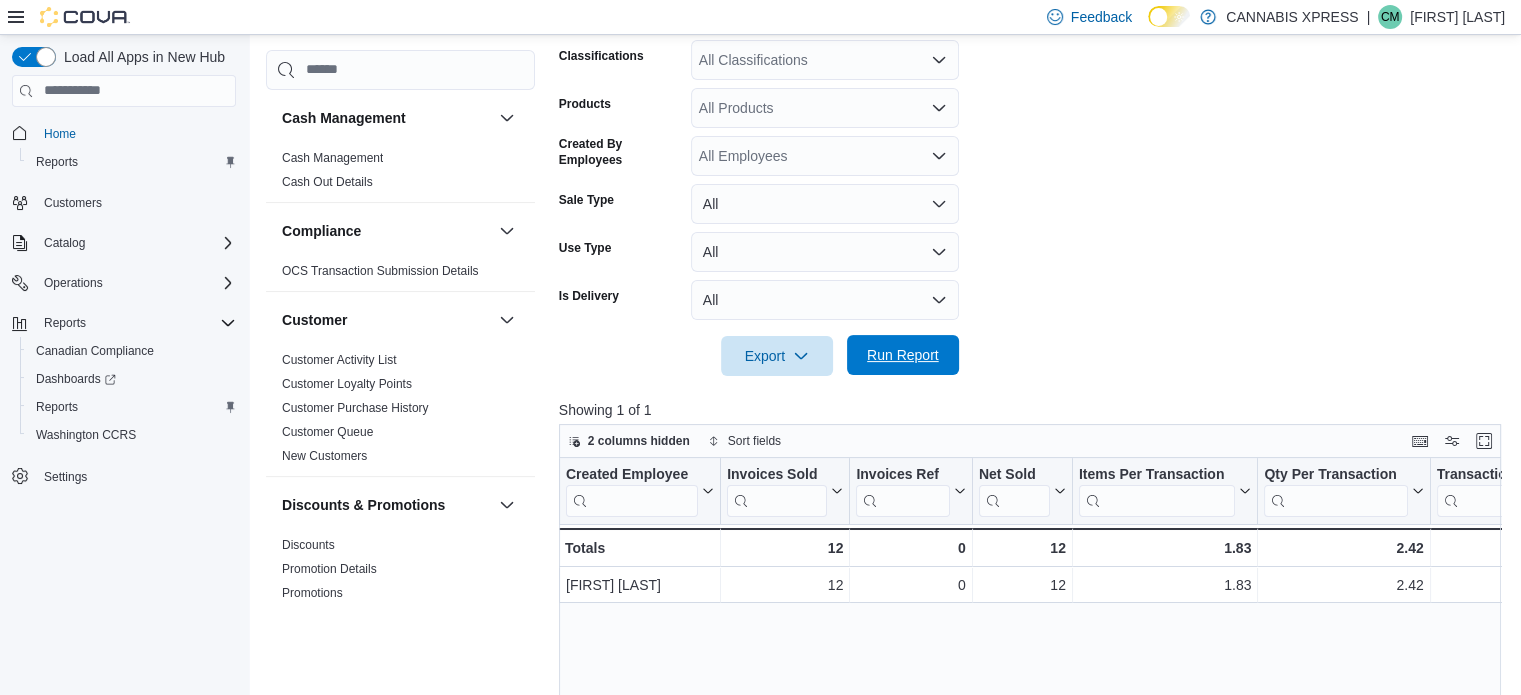 click on "Run Report" at bounding box center (903, 355) 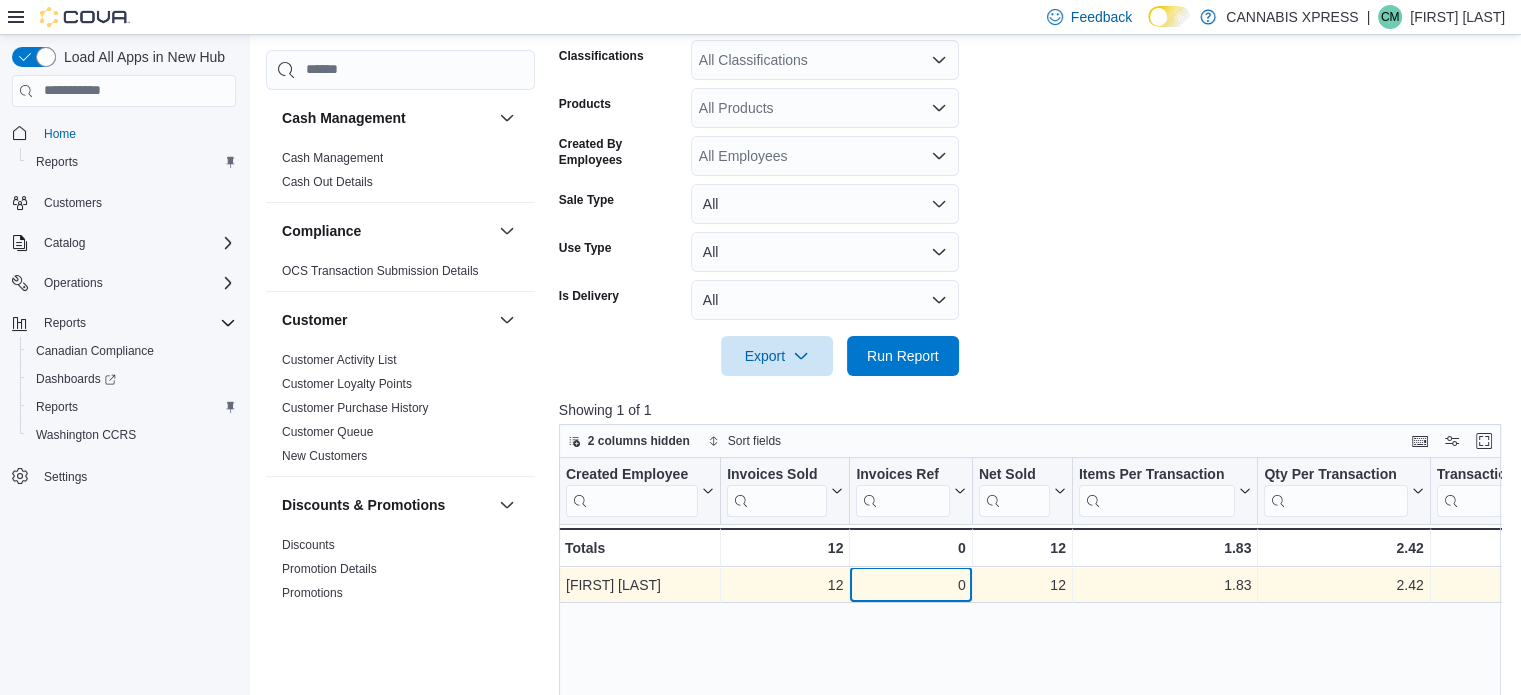 click on "0 -  Invoices Ref, column 3, row 1" at bounding box center [911, 585] 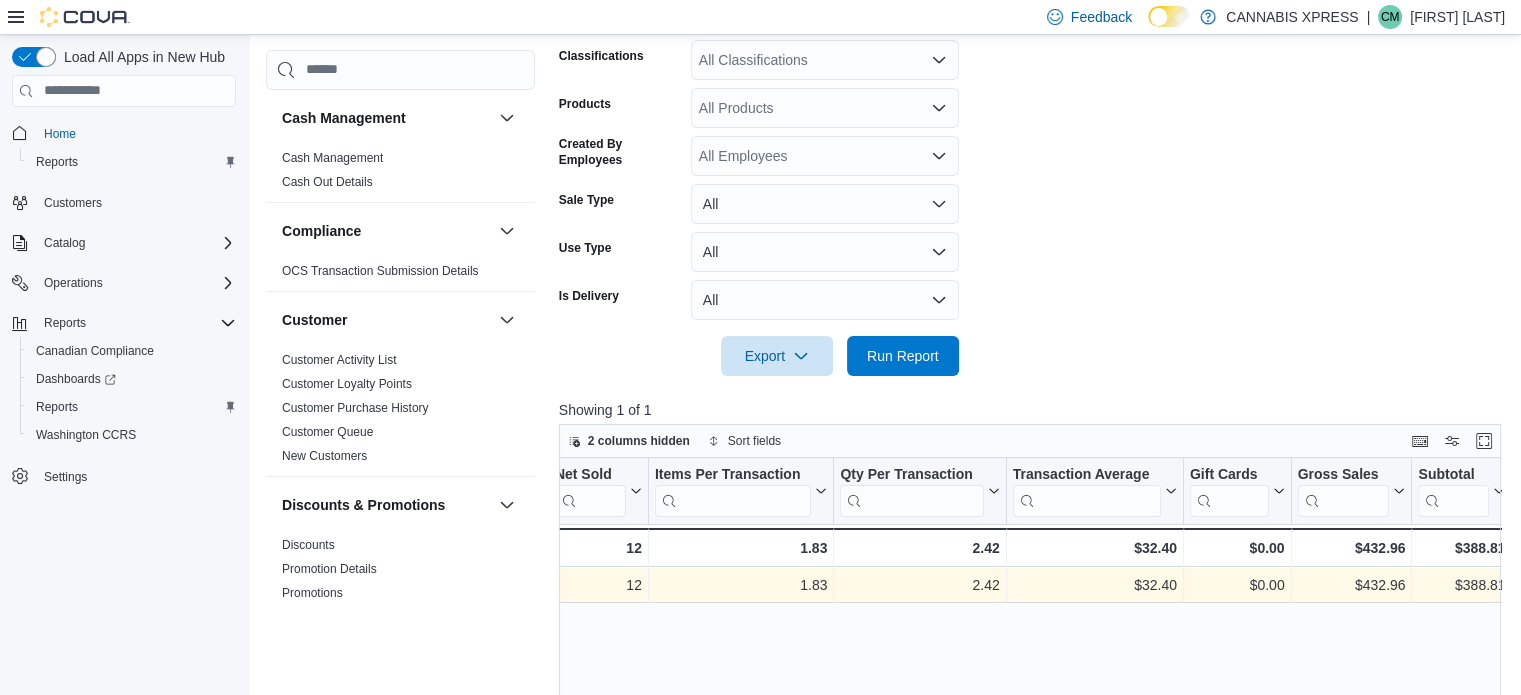 scroll, scrollTop: 0, scrollLeft: 0, axis: both 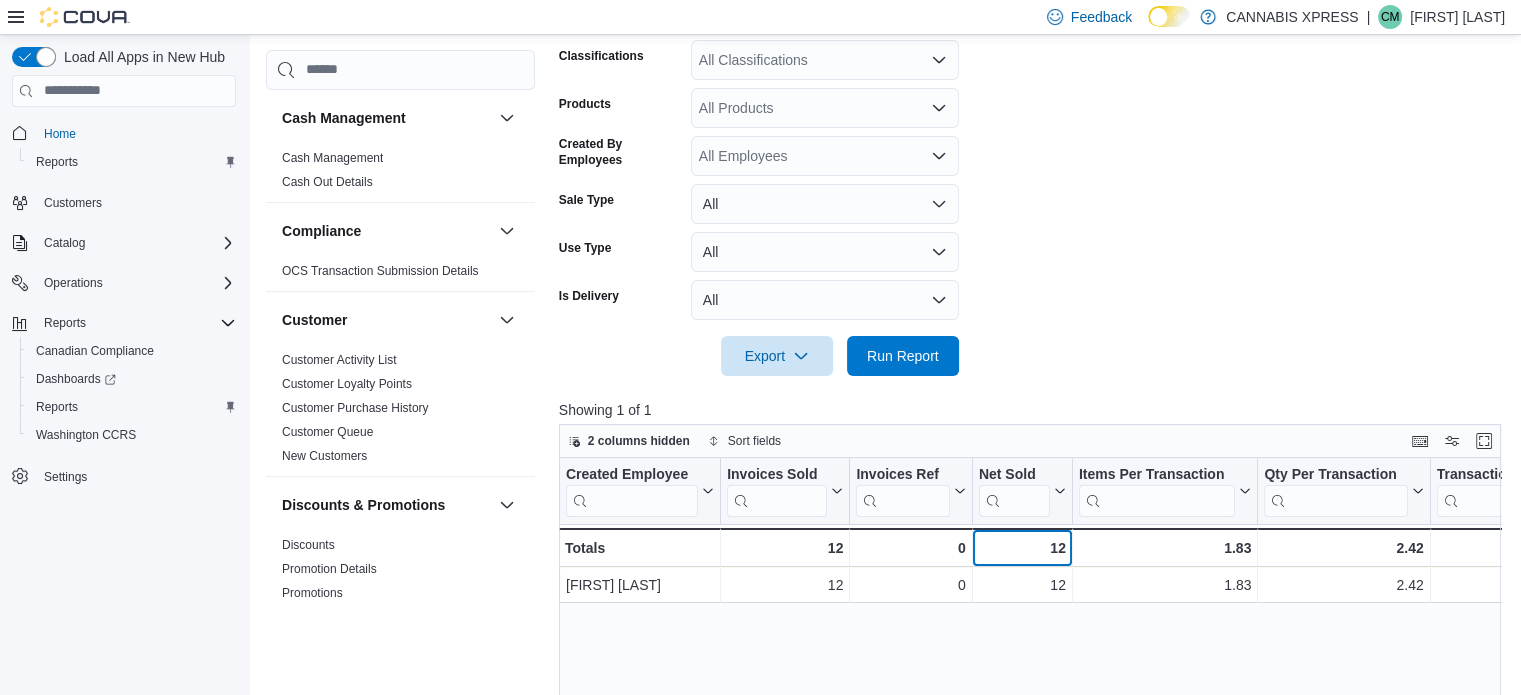 click on "12 -  Net Sold, column 4, row 2" at bounding box center (1023, 547) 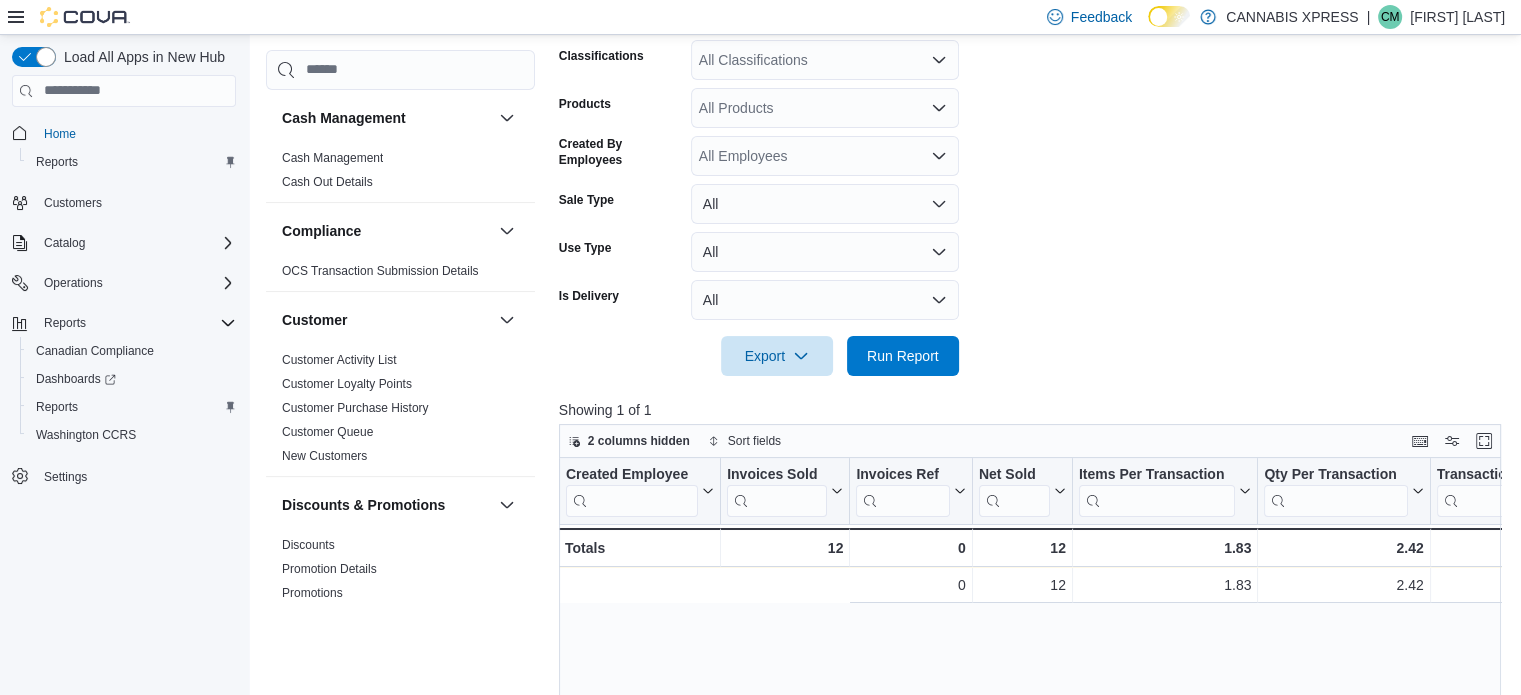scroll, scrollTop: 0, scrollLeft: 524, axis: horizontal 